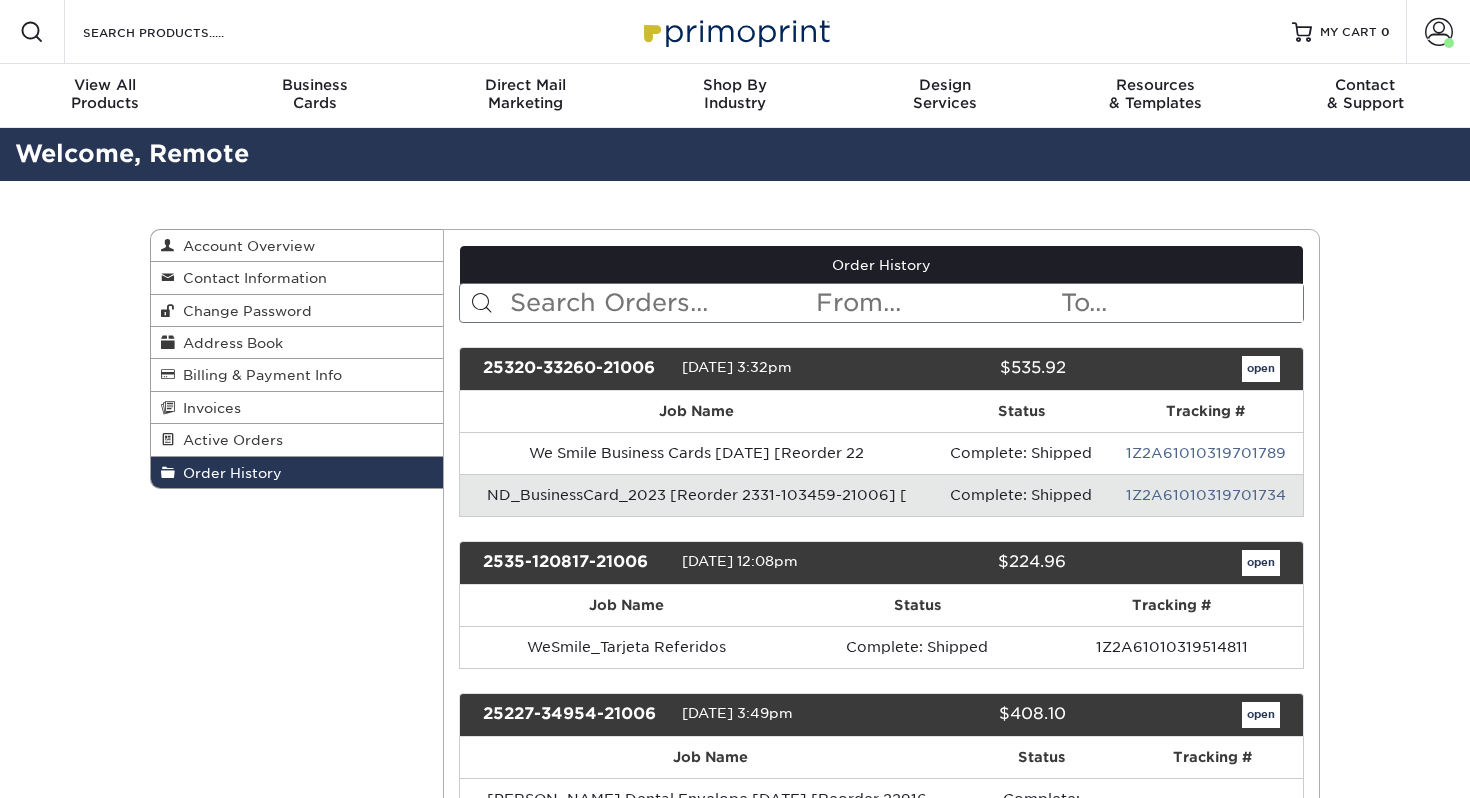 scroll, scrollTop: 0, scrollLeft: 0, axis: both 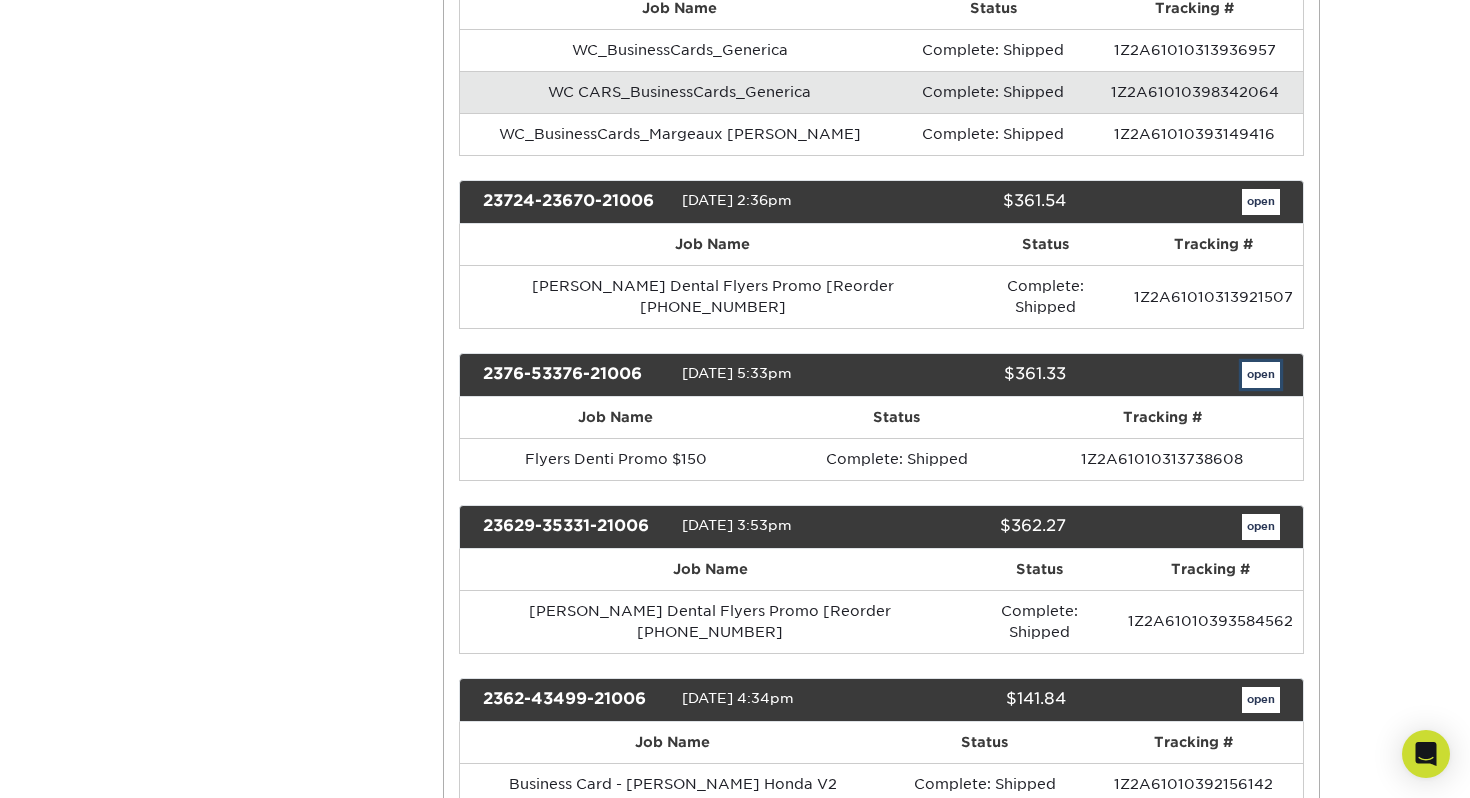 click on "open" at bounding box center (1261, 375) 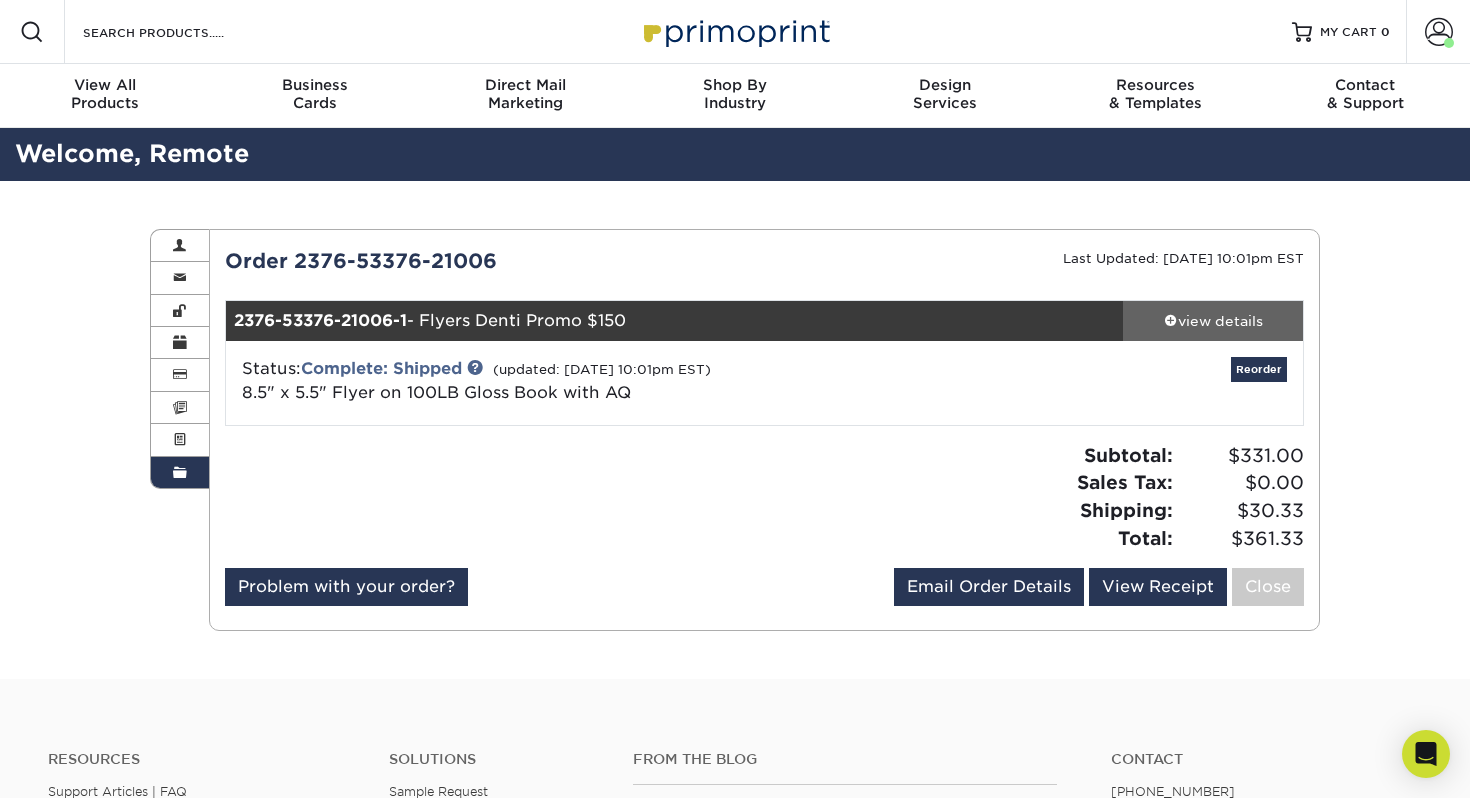 click on "view details" at bounding box center (1213, 321) 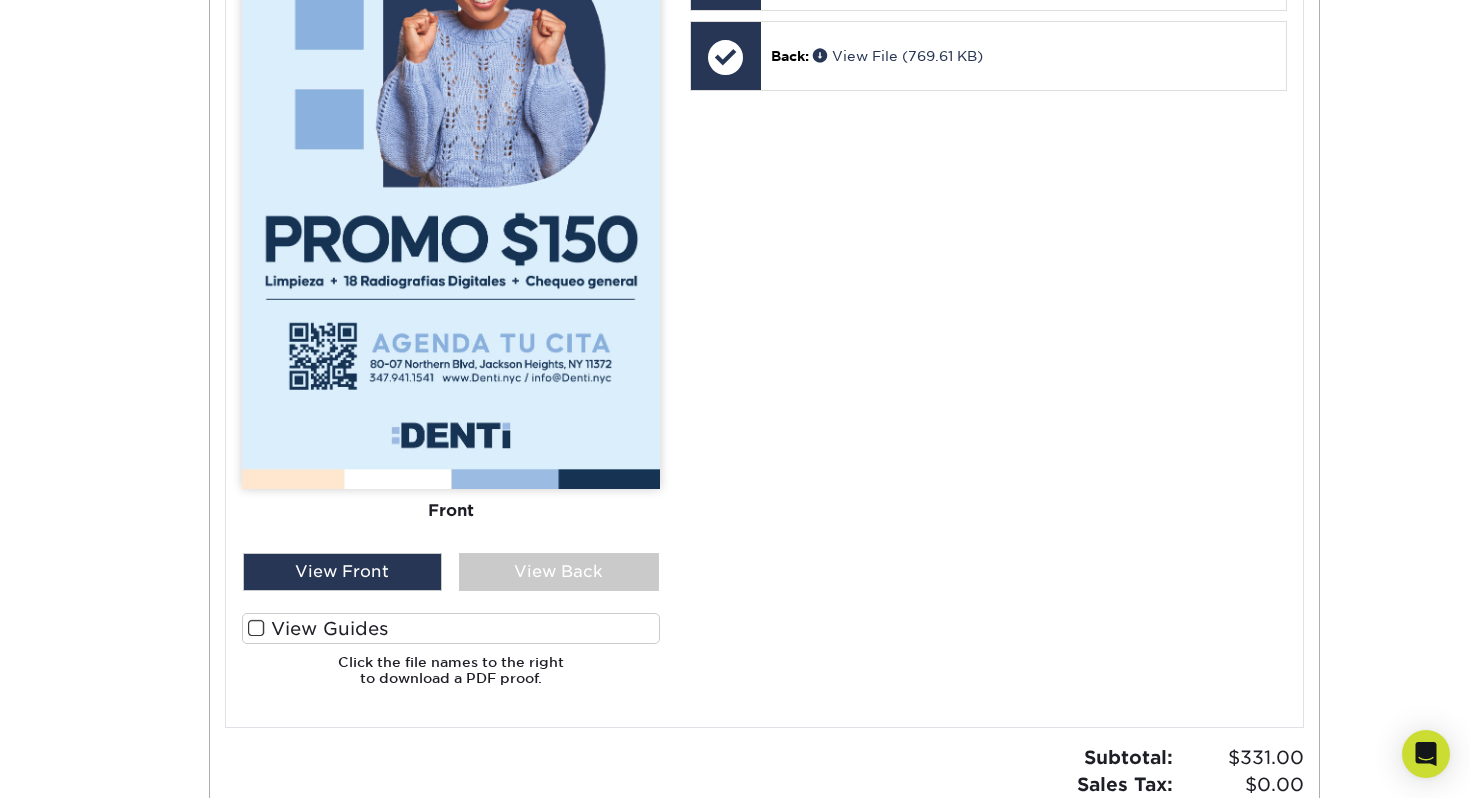 scroll, scrollTop: 1024, scrollLeft: 0, axis: vertical 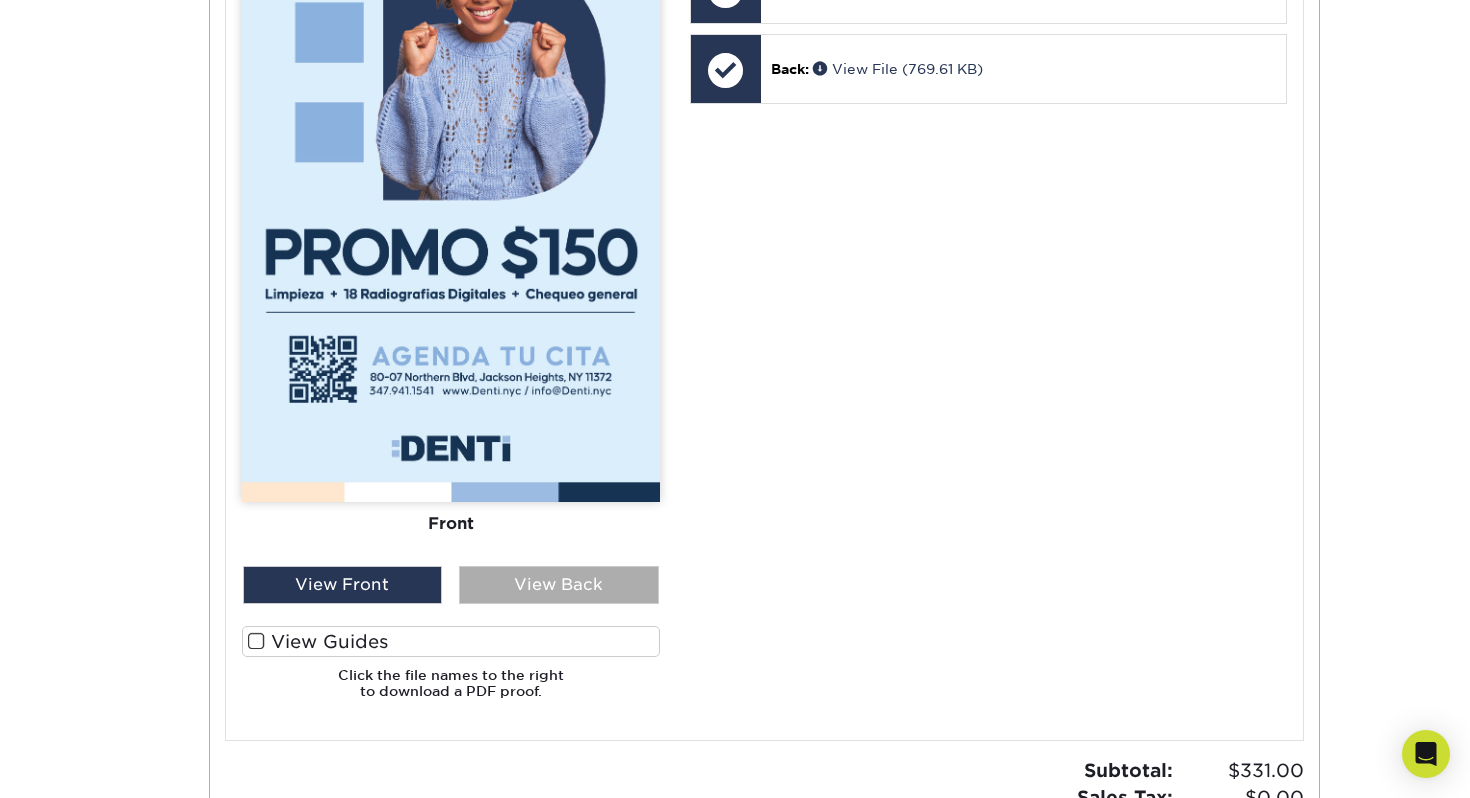 click on "View Back" at bounding box center [559, 585] 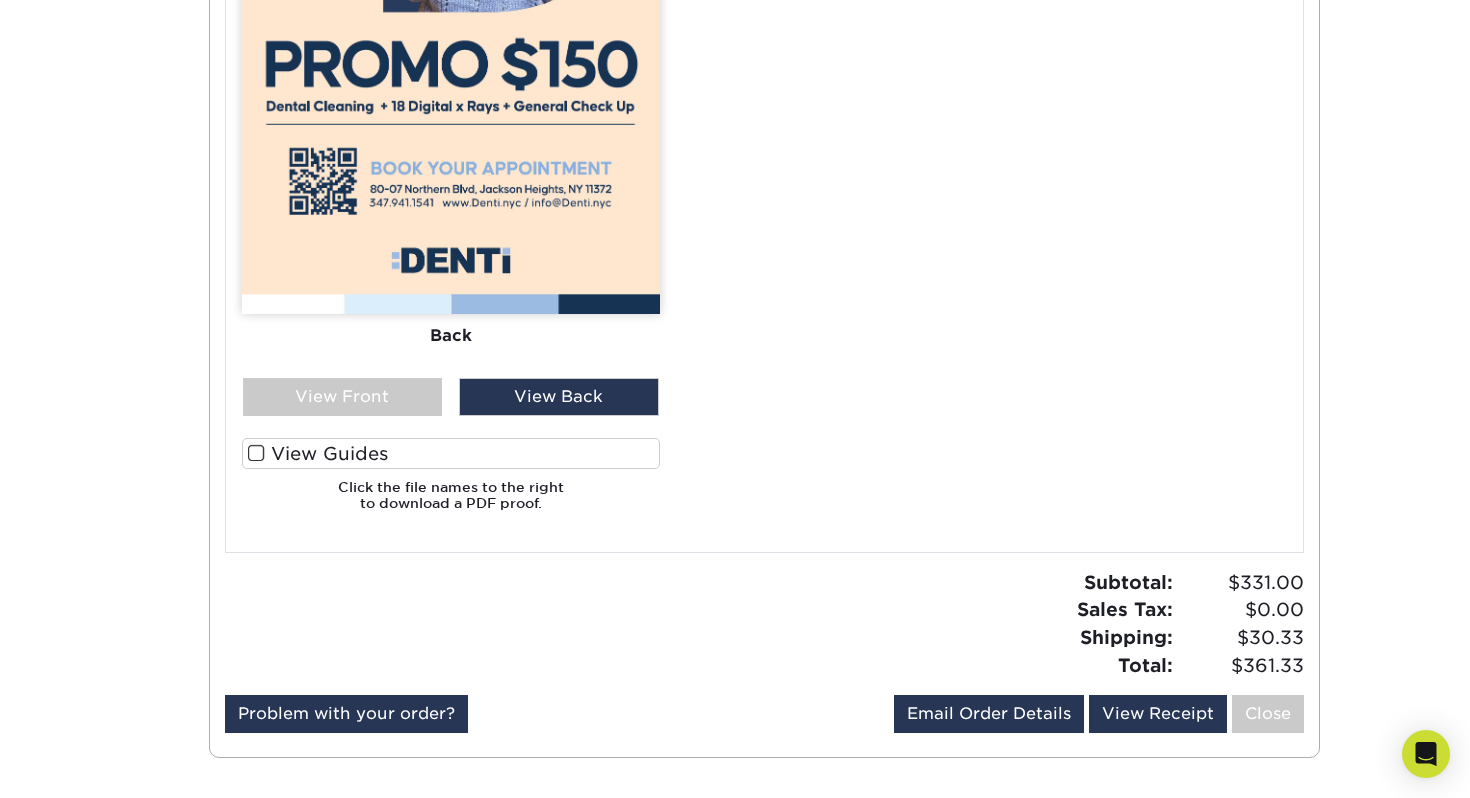 scroll, scrollTop: 1208, scrollLeft: 0, axis: vertical 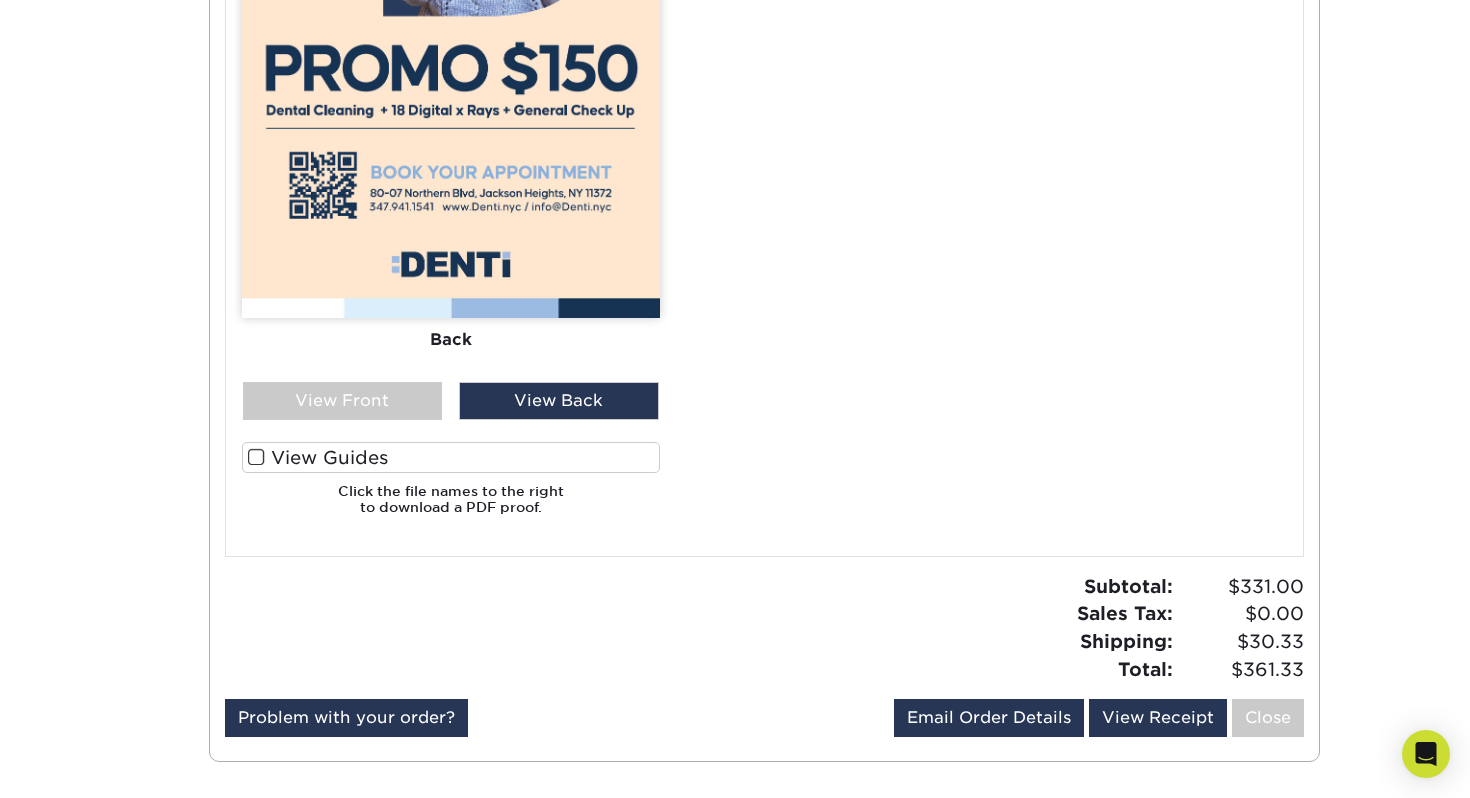 click at bounding box center [256, 457] 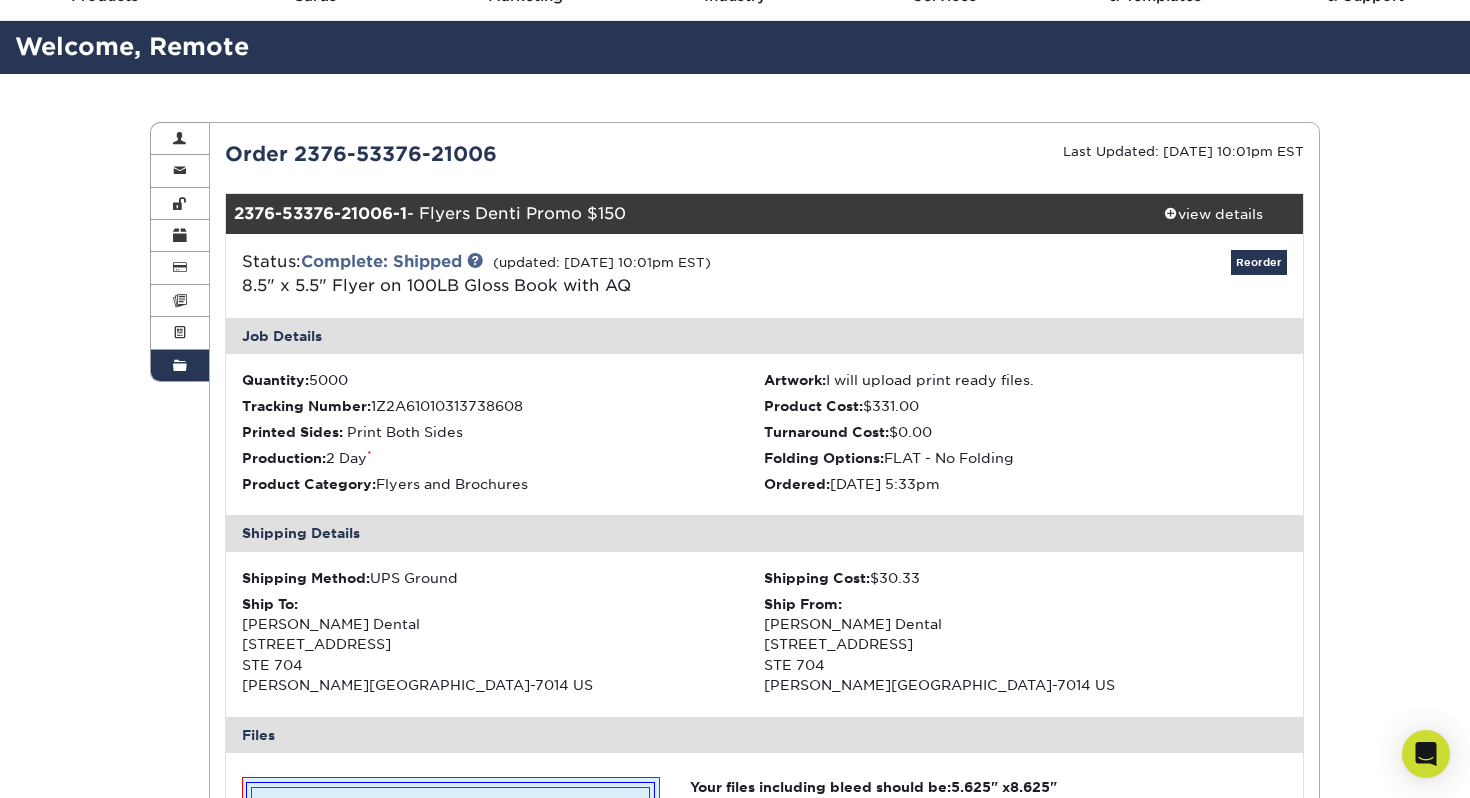 scroll, scrollTop: 83, scrollLeft: 0, axis: vertical 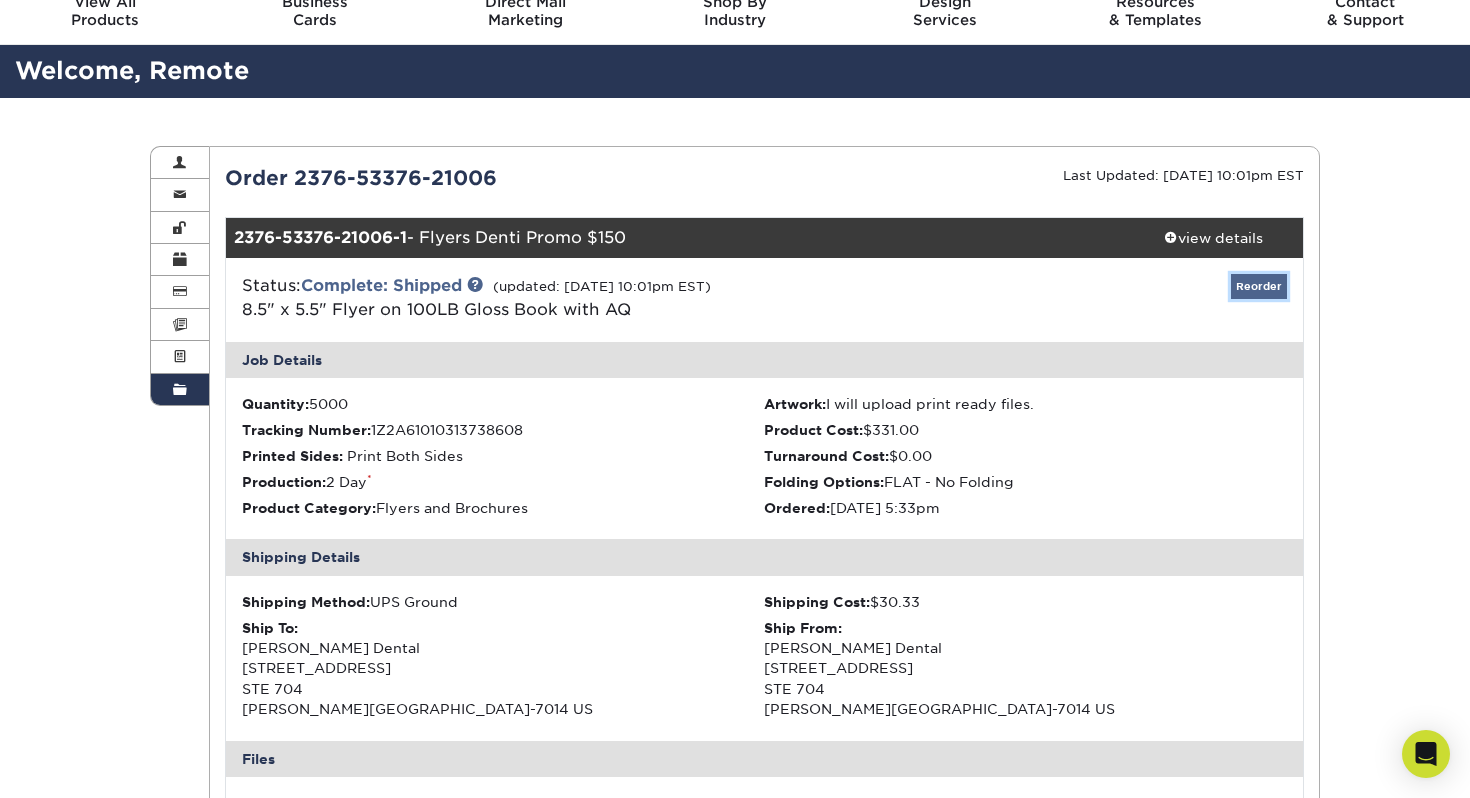 click on "Reorder" at bounding box center [1259, 286] 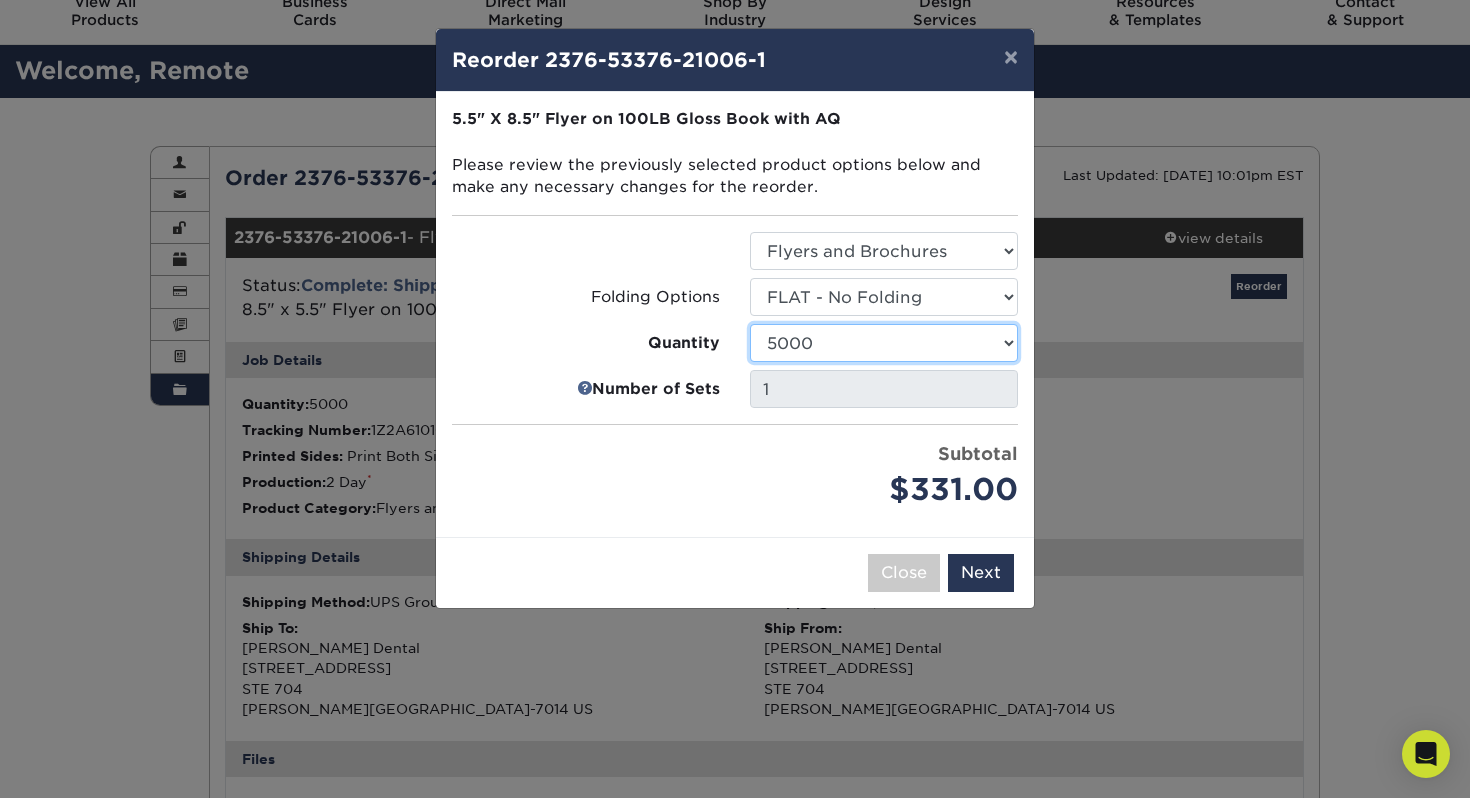 click on "100 250 500 1000 2500 5000 7500 10000 15000 20000 25000 30000 35000 40000 45000 50000 55000 60000 65000 70000 75000 80000 85000 90000 95000 100000" at bounding box center [884, 343] 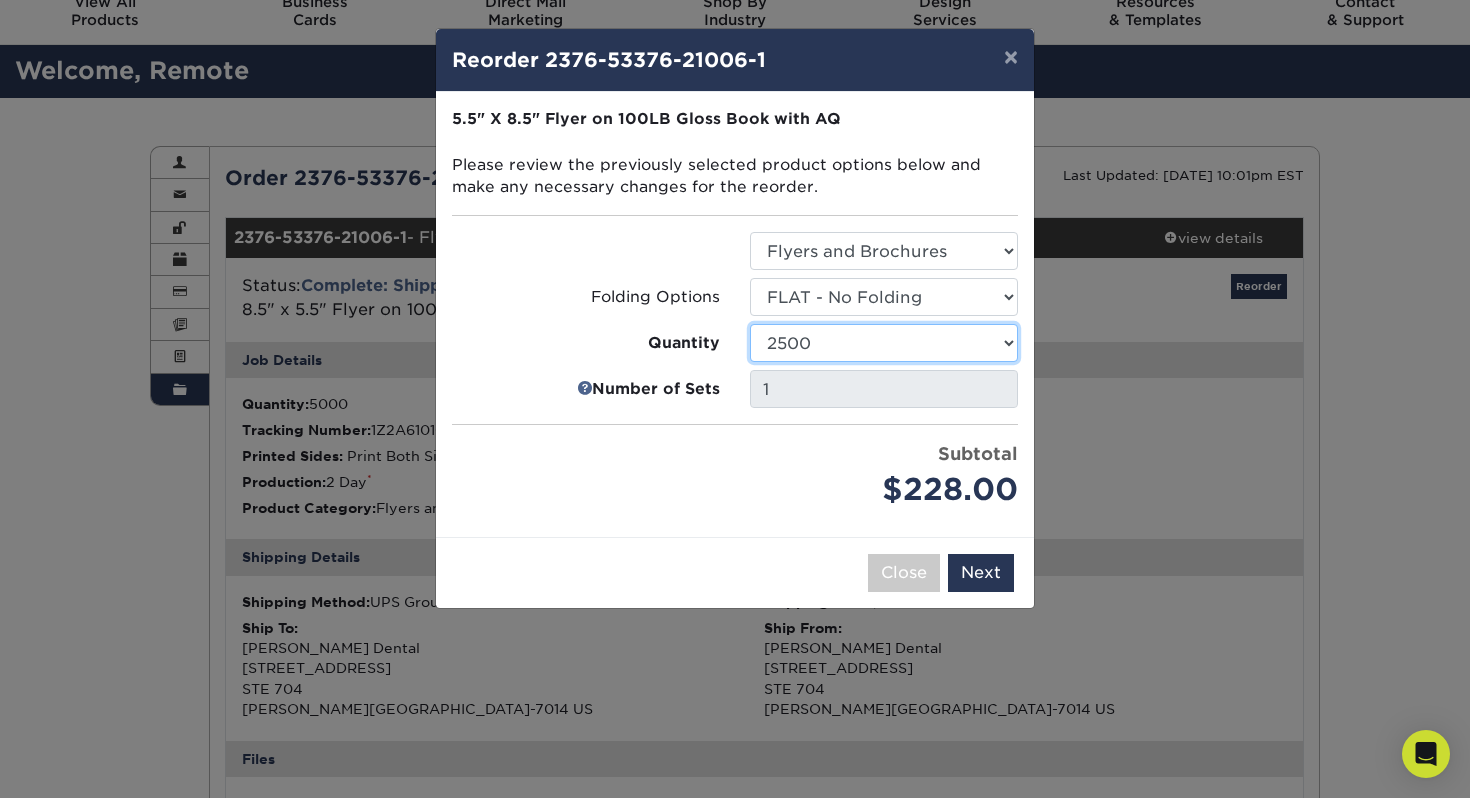 click on "100 250 500 1000 2500 5000 7500 10000 15000 20000 25000 30000 35000 40000 45000 50000 55000 60000 65000 70000 75000 80000 85000 90000 95000 100000" at bounding box center (884, 343) 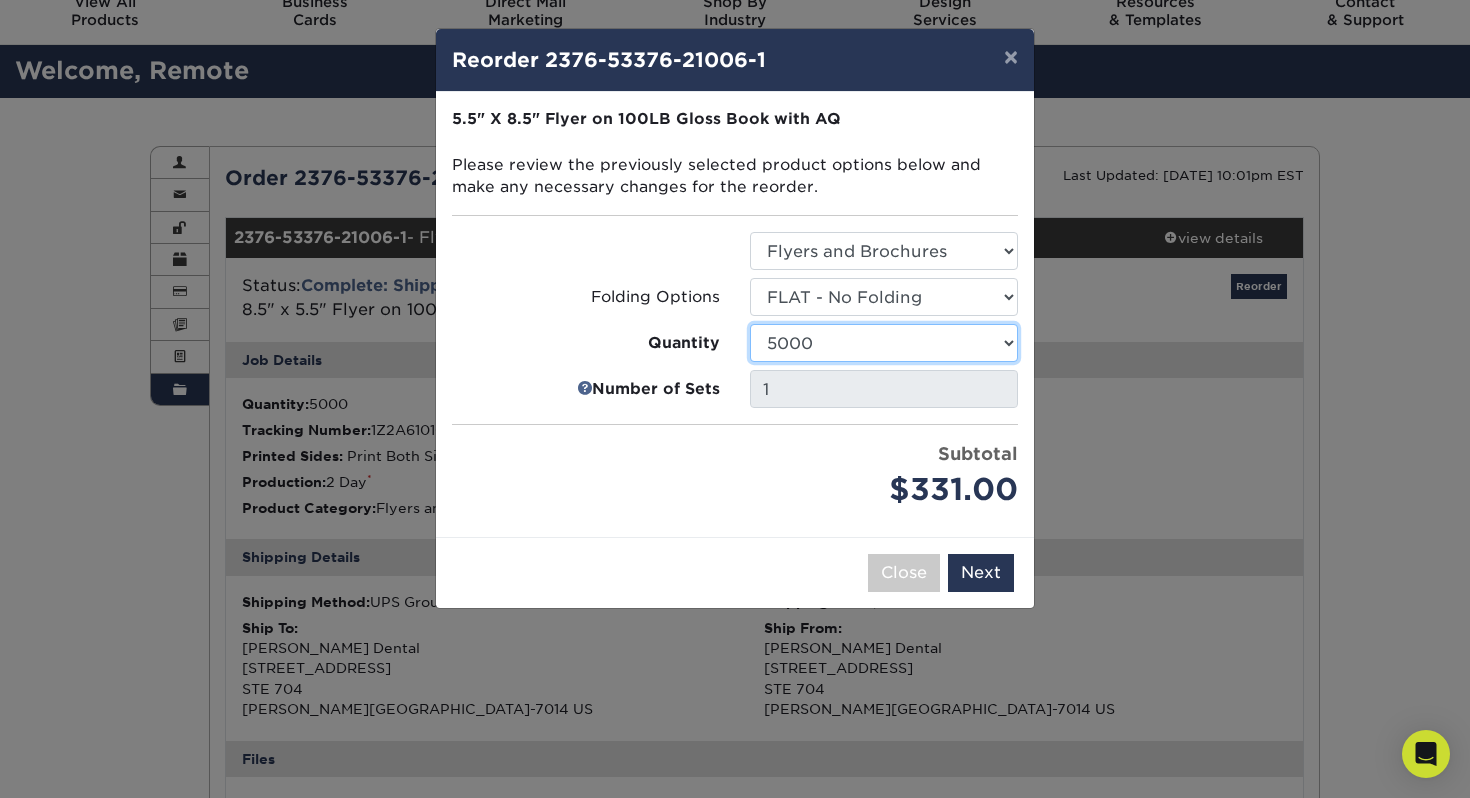 click on "100 250 500 1000 2500 5000 7500 10000 15000 20000 25000 30000 35000 40000 45000 50000 55000 60000 65000 70000 75000 80000 85000 90000 95000 100000" at bounding box center (884, 343) 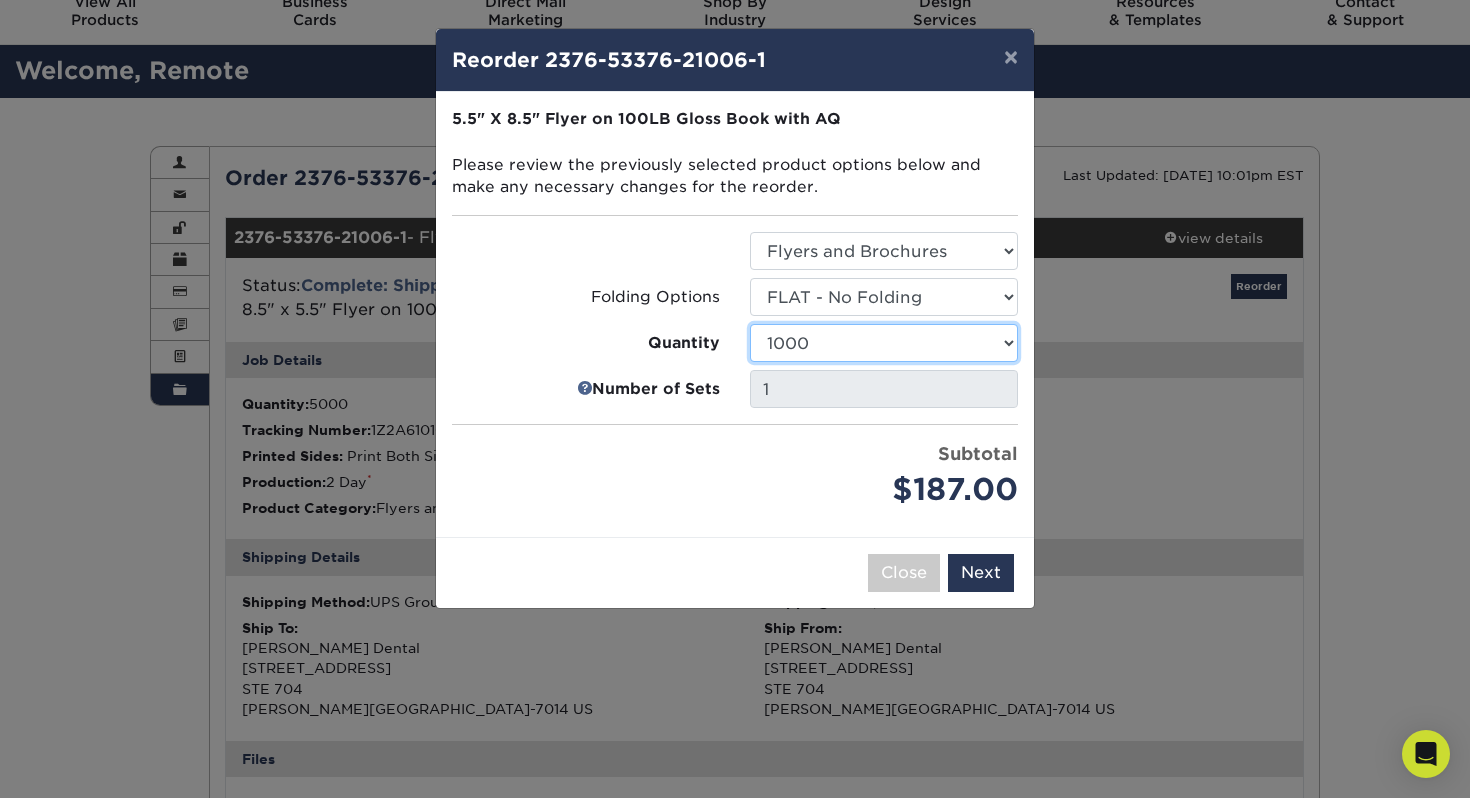 click on "100 250 500 1000 2500 5000 7500 10000 15000 20000 25000 30000 35000 40000 45000 50000 55000 60000 65000 70000 75000 80000 85000 90000 95000 100000" at bounding box center [884, 343] 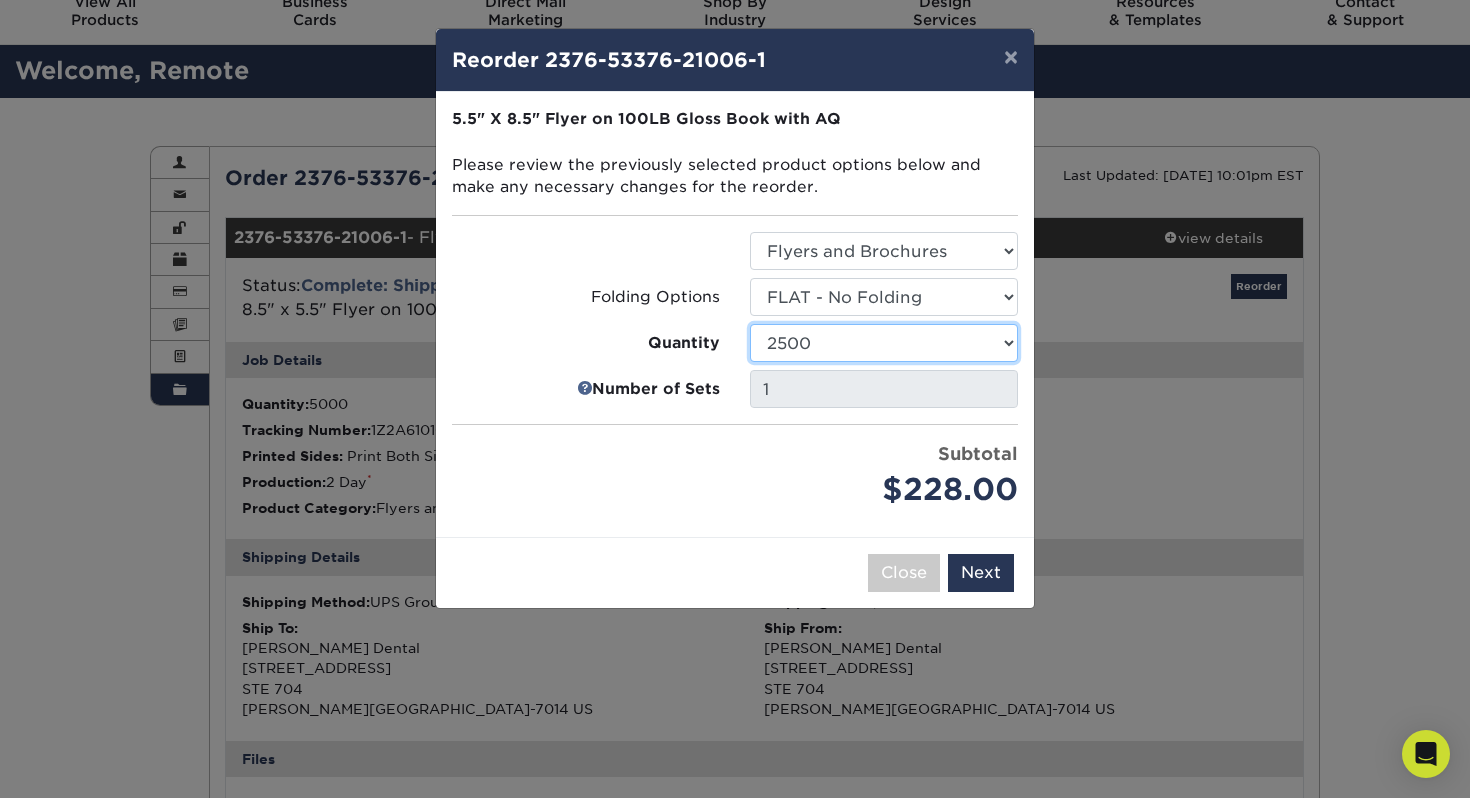 click on "100 250 500 1000 2500 5000 7500 10000 15000 20000 25000 30000 35000 40000 45000 50000 55000 60000 65000 70000 75000 80000 85000 90000 95000 100000" at bounding box center (884, 343) 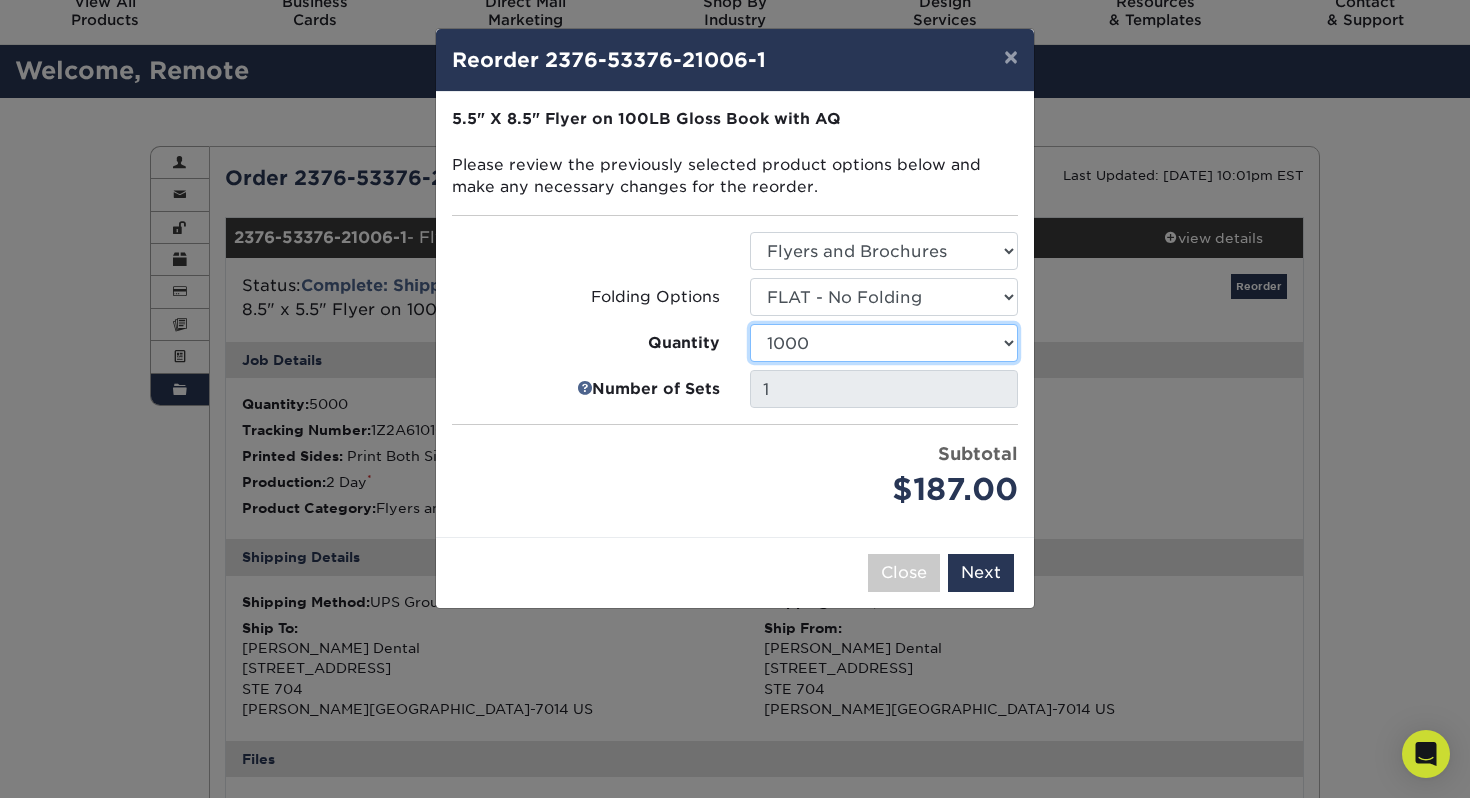 click on "100 250 500 1000 2500 5000 7500 10000 15000 20000 25000 30000 35000 40000 45000 50000 55000 60000 65000 70000 75000 80000 85000 90000 95000 100000" at bounding box center (884, 343) 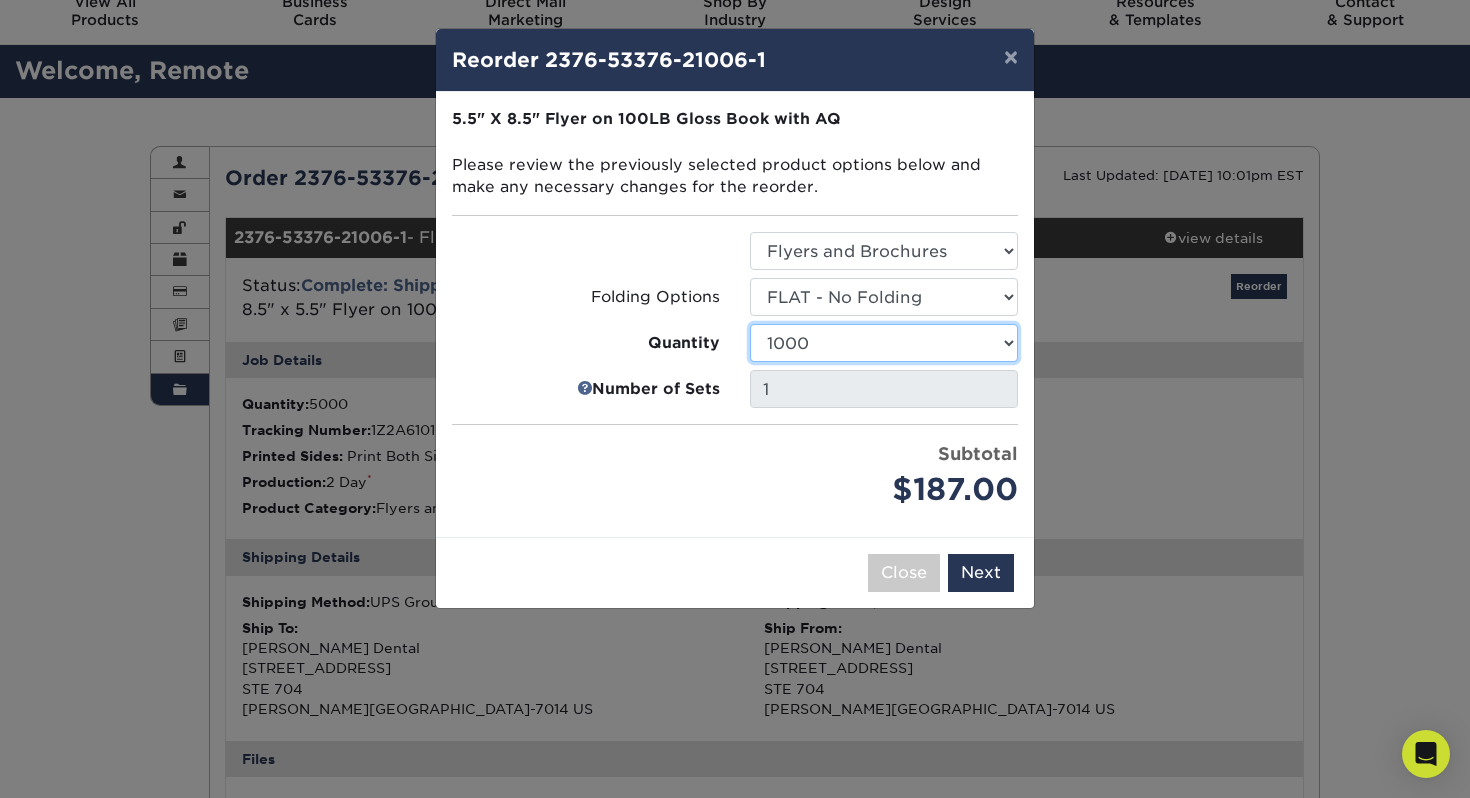 click on "100 250 500 1000 2500 5000 7500 10000 15000 20000 25000 30000 35000 40000 45000 50000 55000 60000 65000 70000 75000 80000 85000 90000 95000 100000" at bounding box center [884, 343] 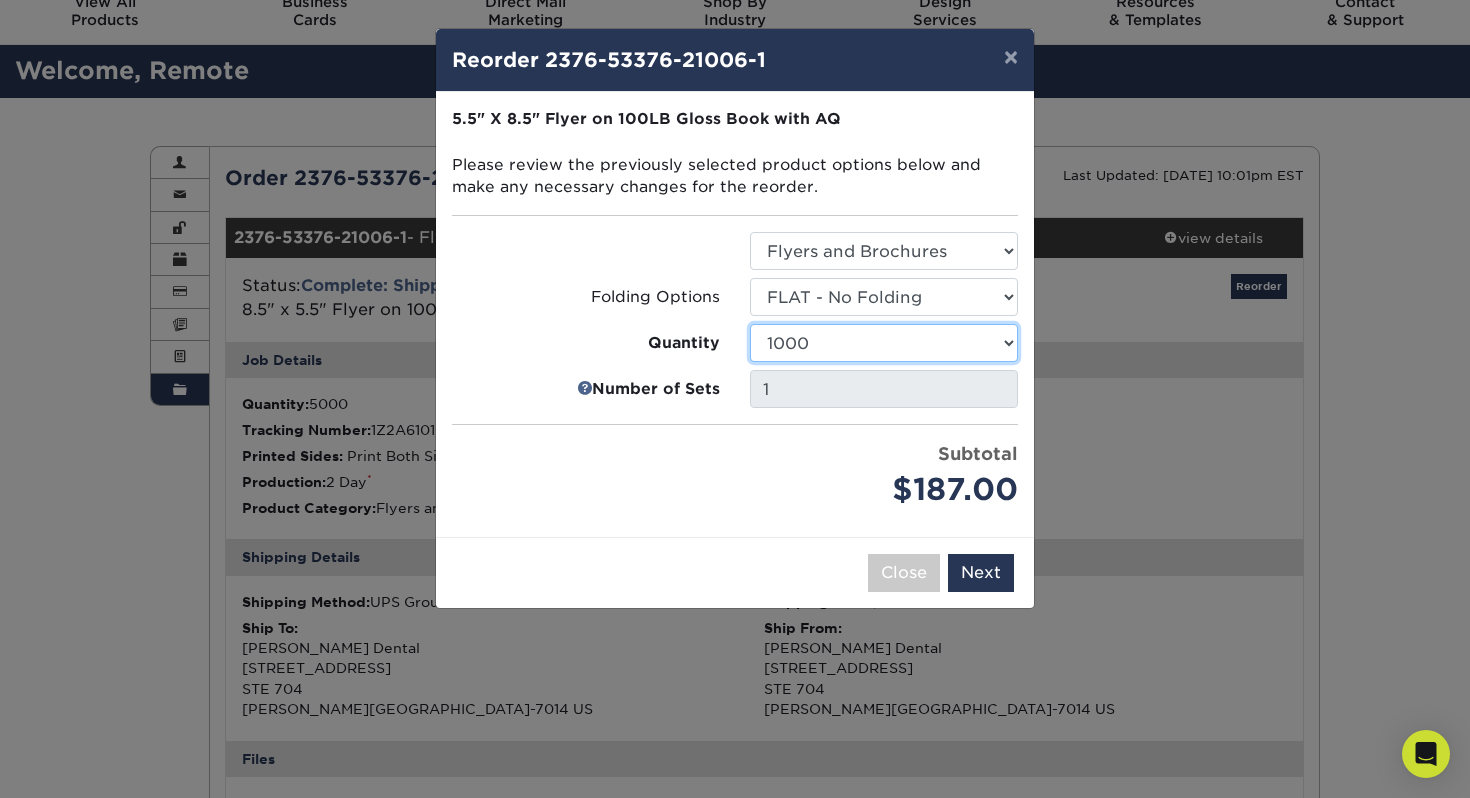 select on "02d8d163-ee8f-41cc-acce-9863ad0deb38" 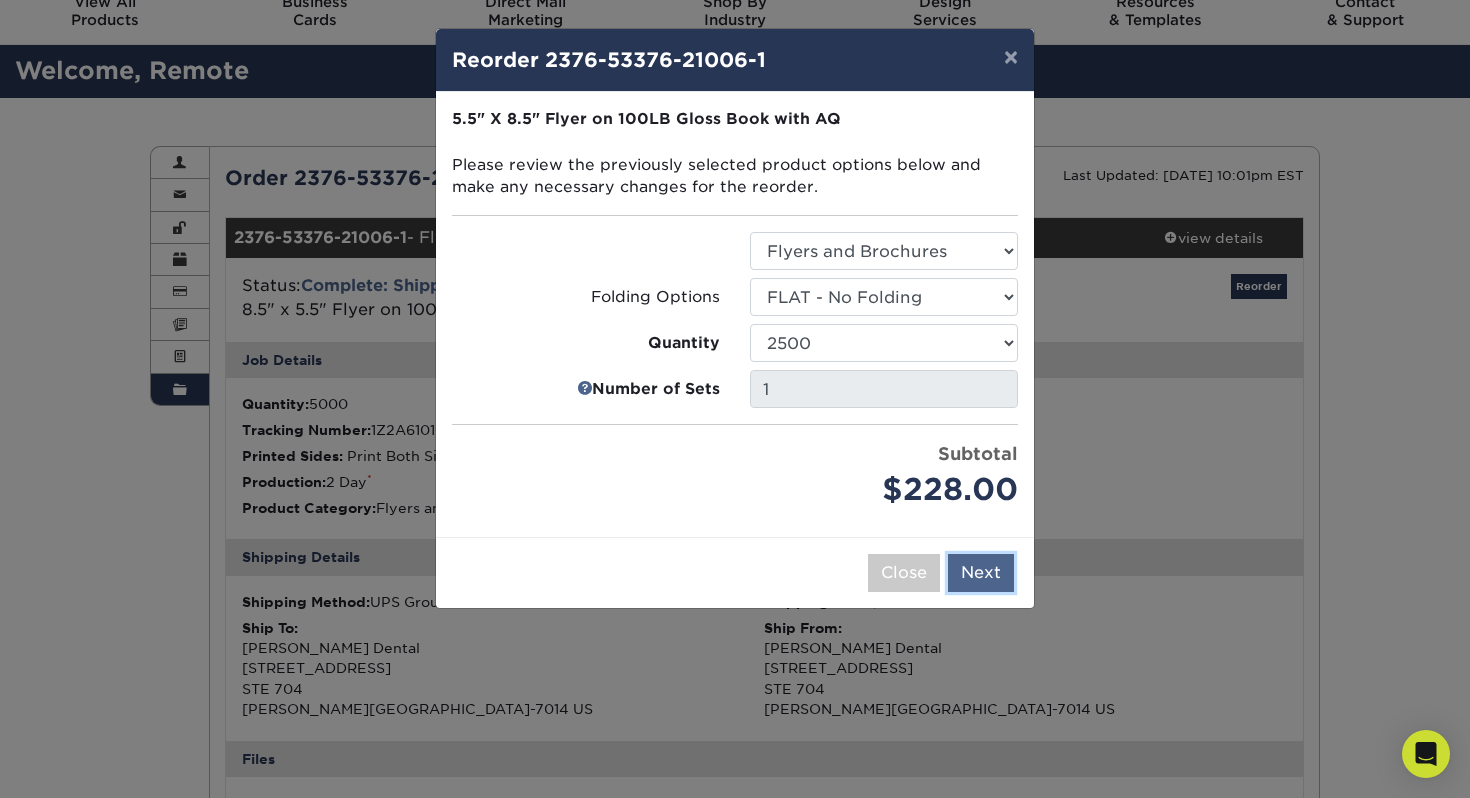 click on "Next" at bounding box center [981, 573] 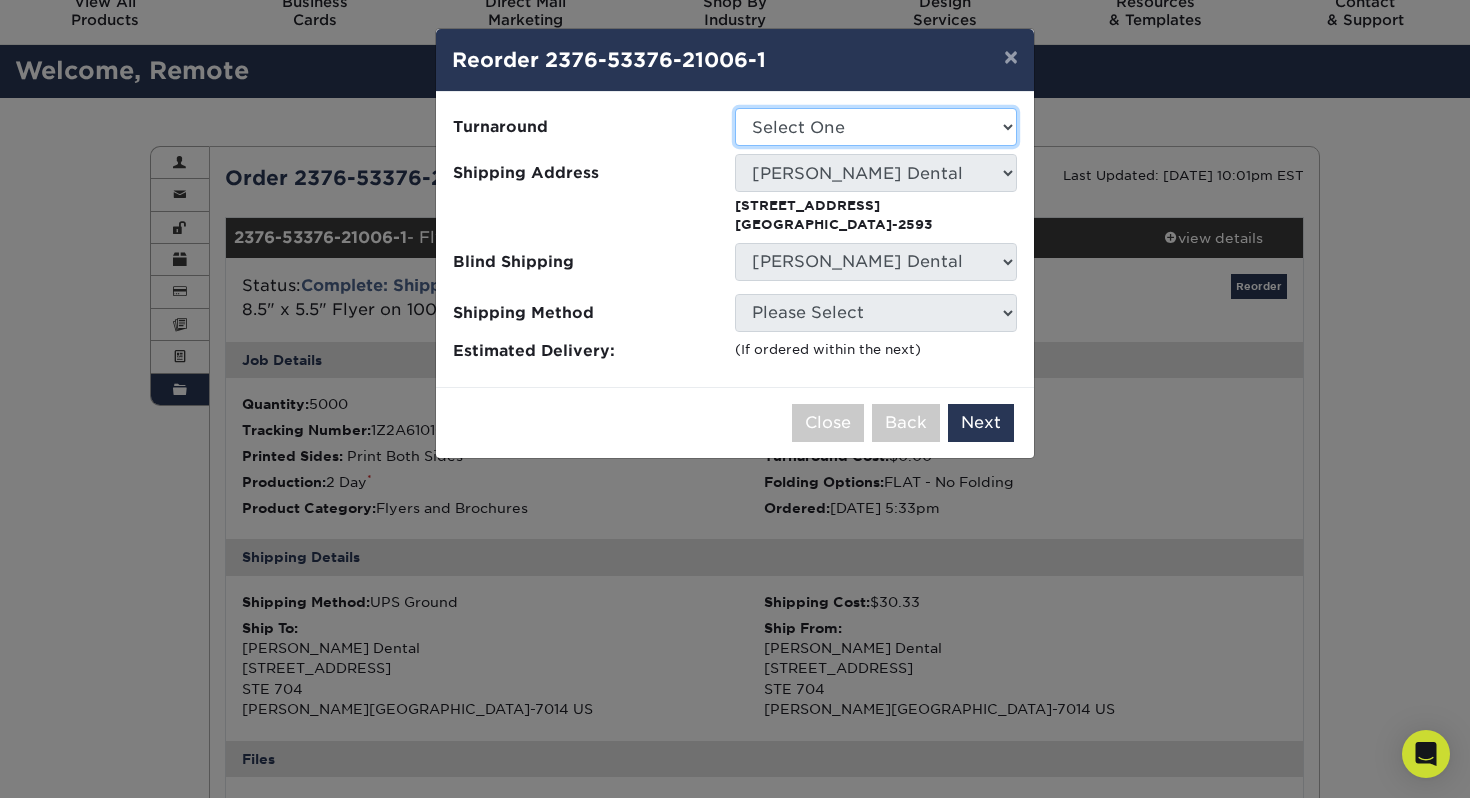 click on "Select One 2-4 Business Days 2 Day Next Business Day" at bounding box center [876, 127] 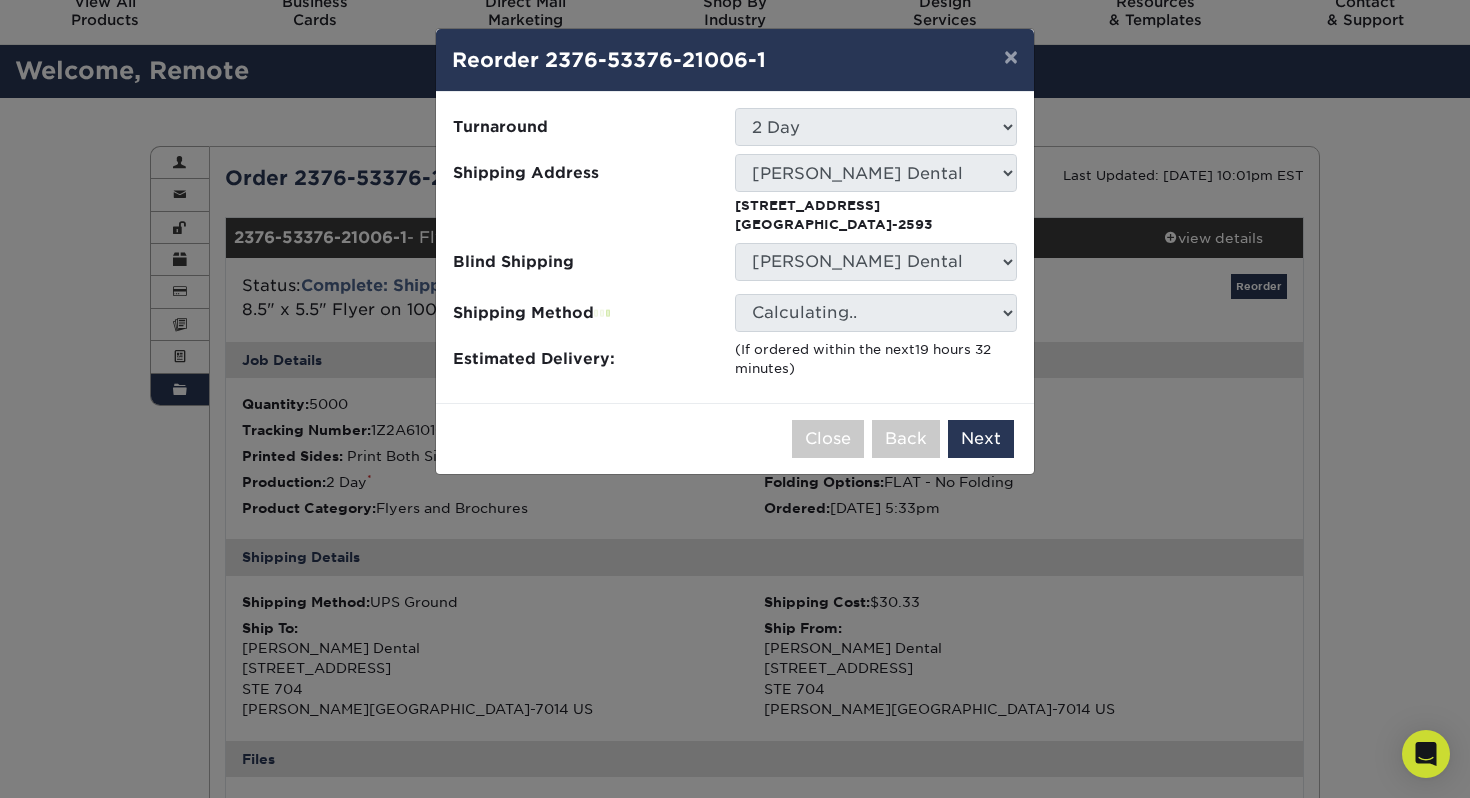click on "Please select all options to continue.
Only quantities that can be shipped to the same location are enabled.
5.5" X 8.5" Flyer on 100LB Gloss Book with AQ
Please review the previously selected product options below and make any necessary changes for the reorder.
Select Option Flyers and Brochures Folding Options Select Option Z-Fold" at bounding box center (735, 247) 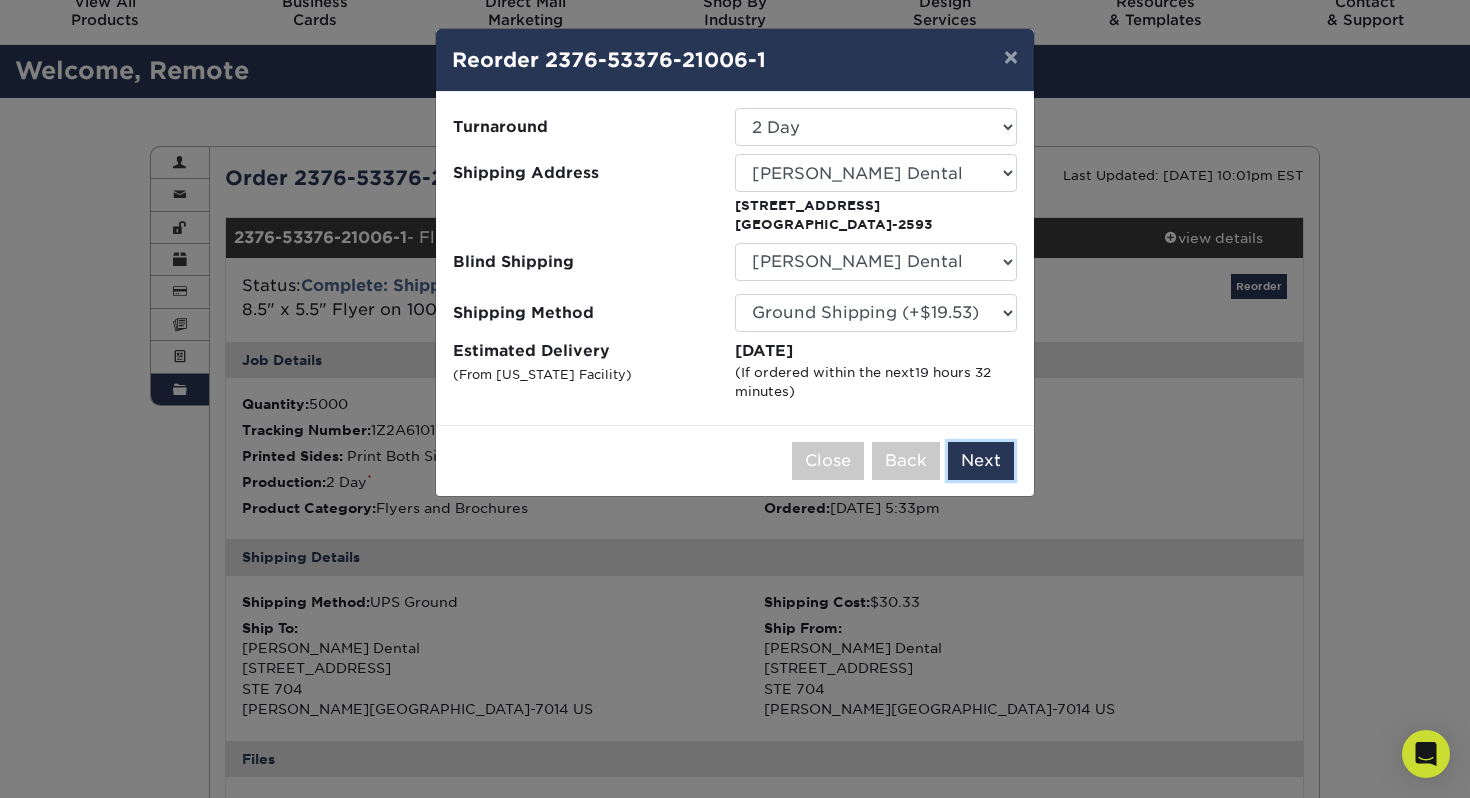 click on "Next" at bounding box center [981, 461] 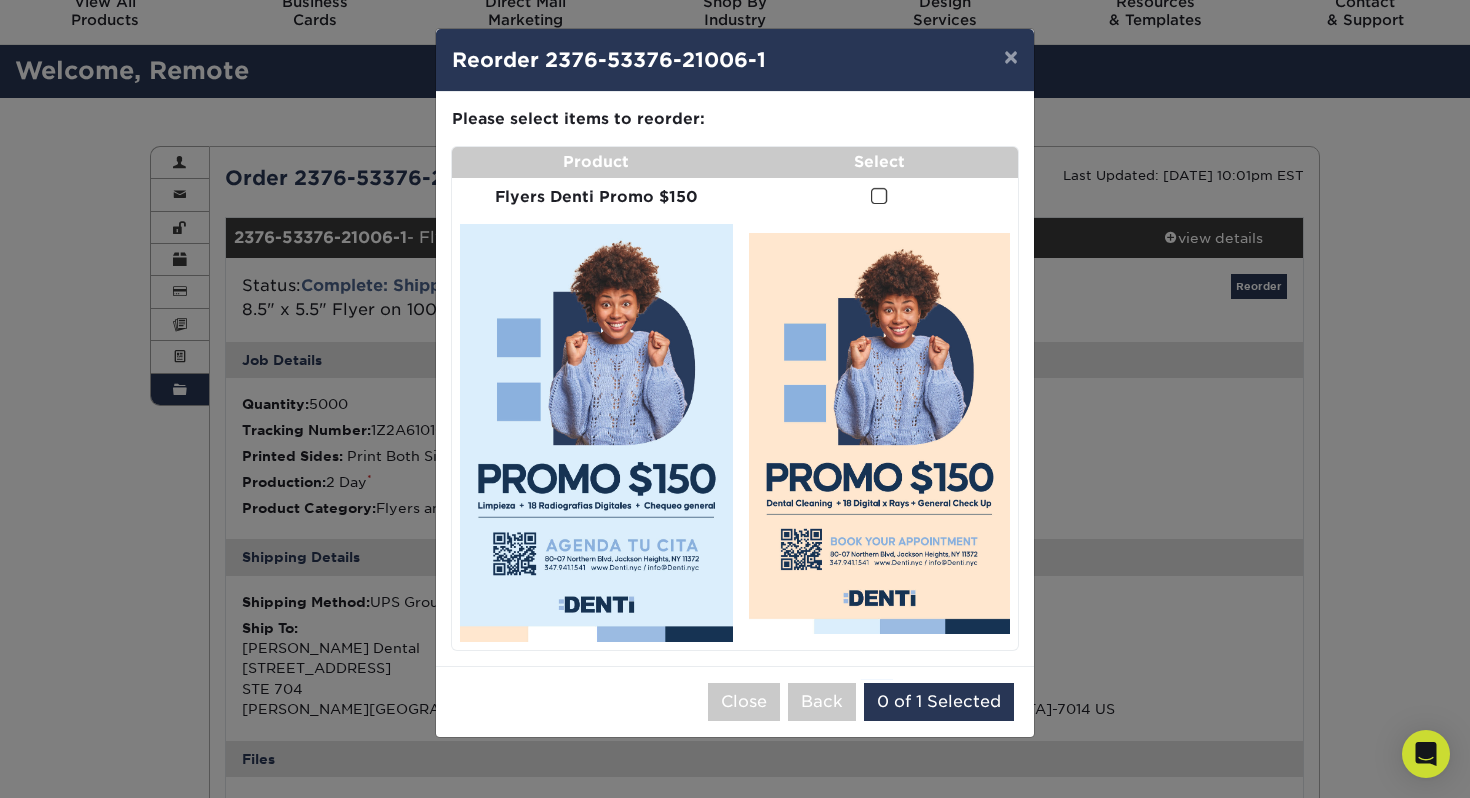 click at bounding box center [879, 196] 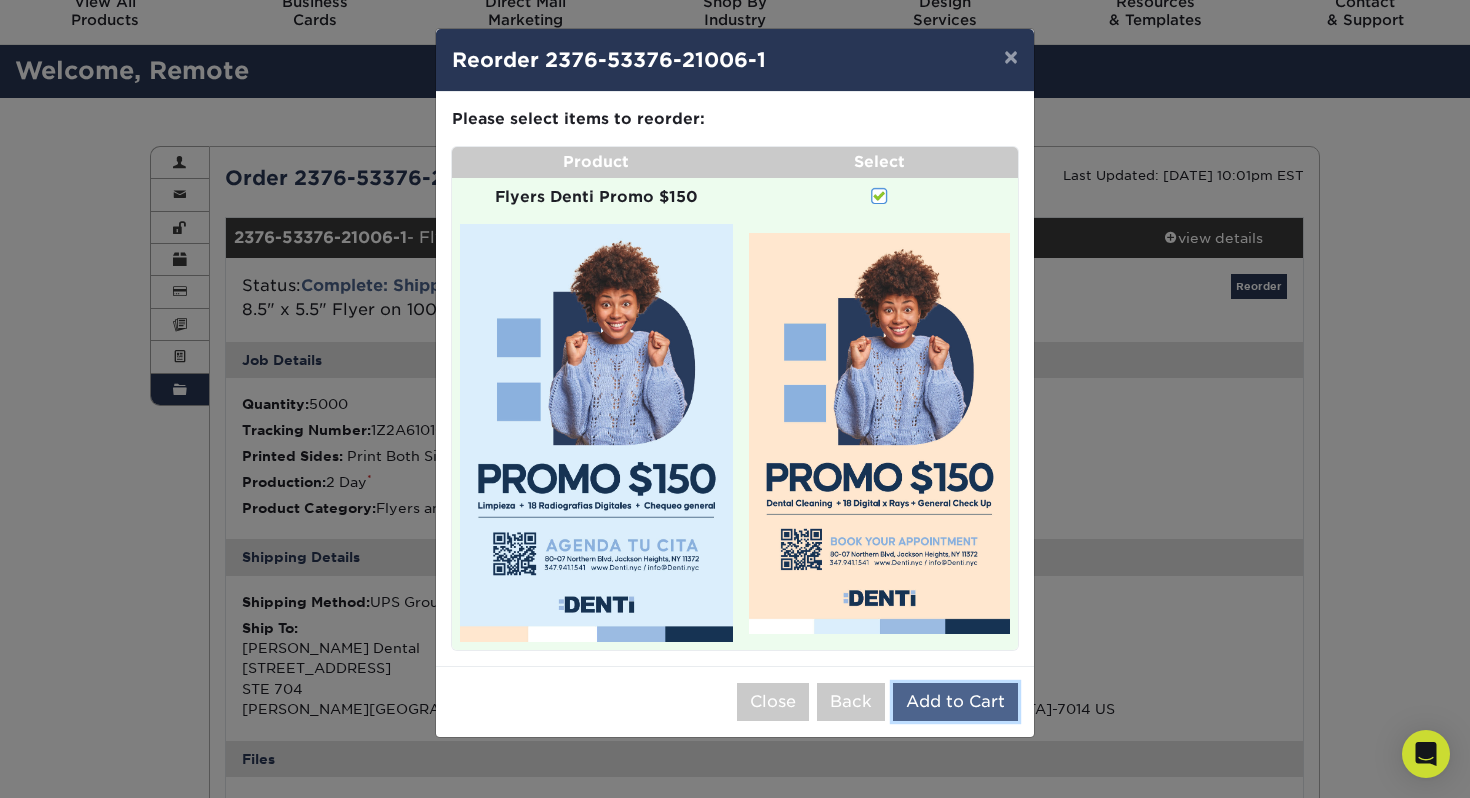 click on "Add to Cart" at bounding box center (955, 702) 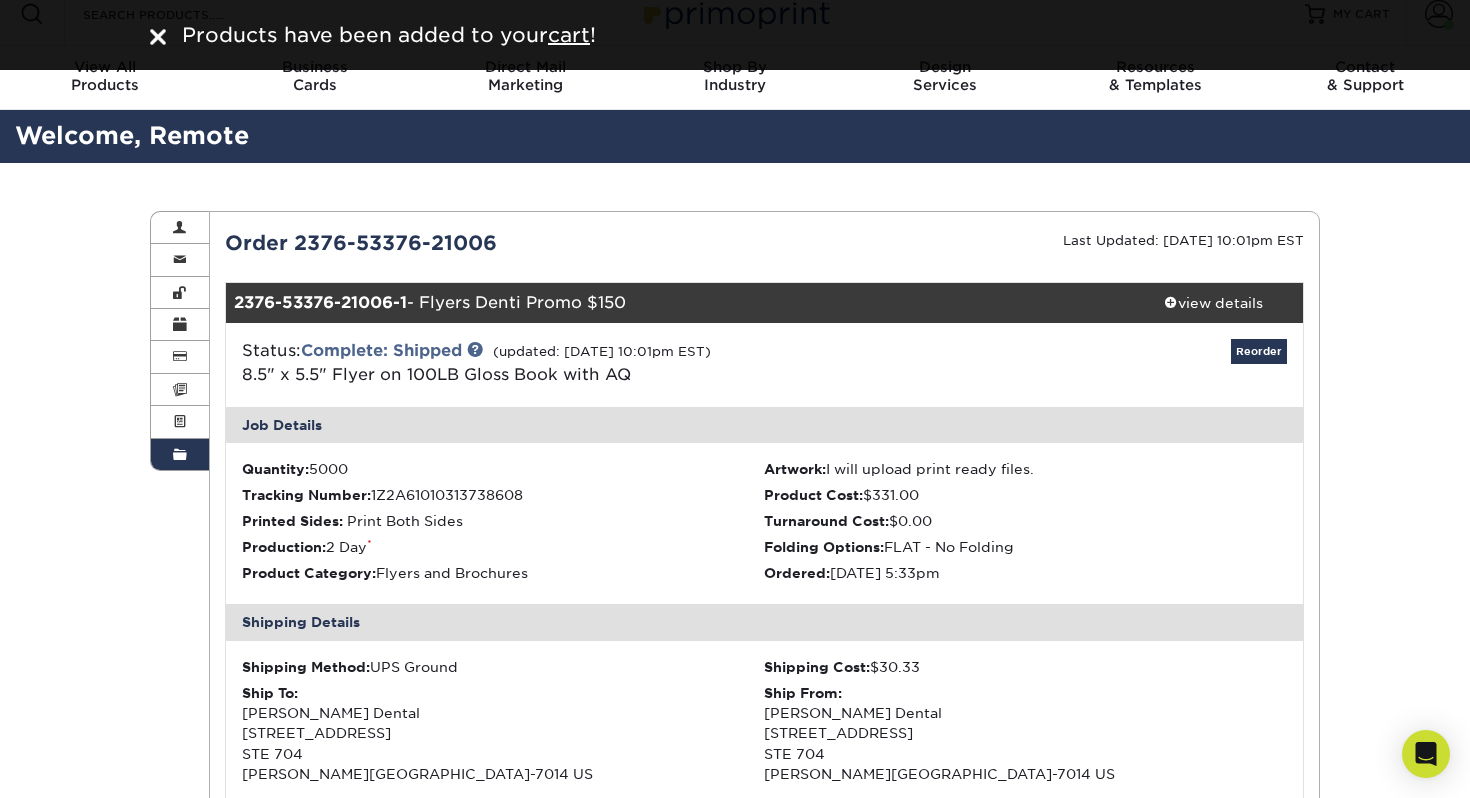 scroll, scrollTop: 0, scrollLeft: 0, axis: both 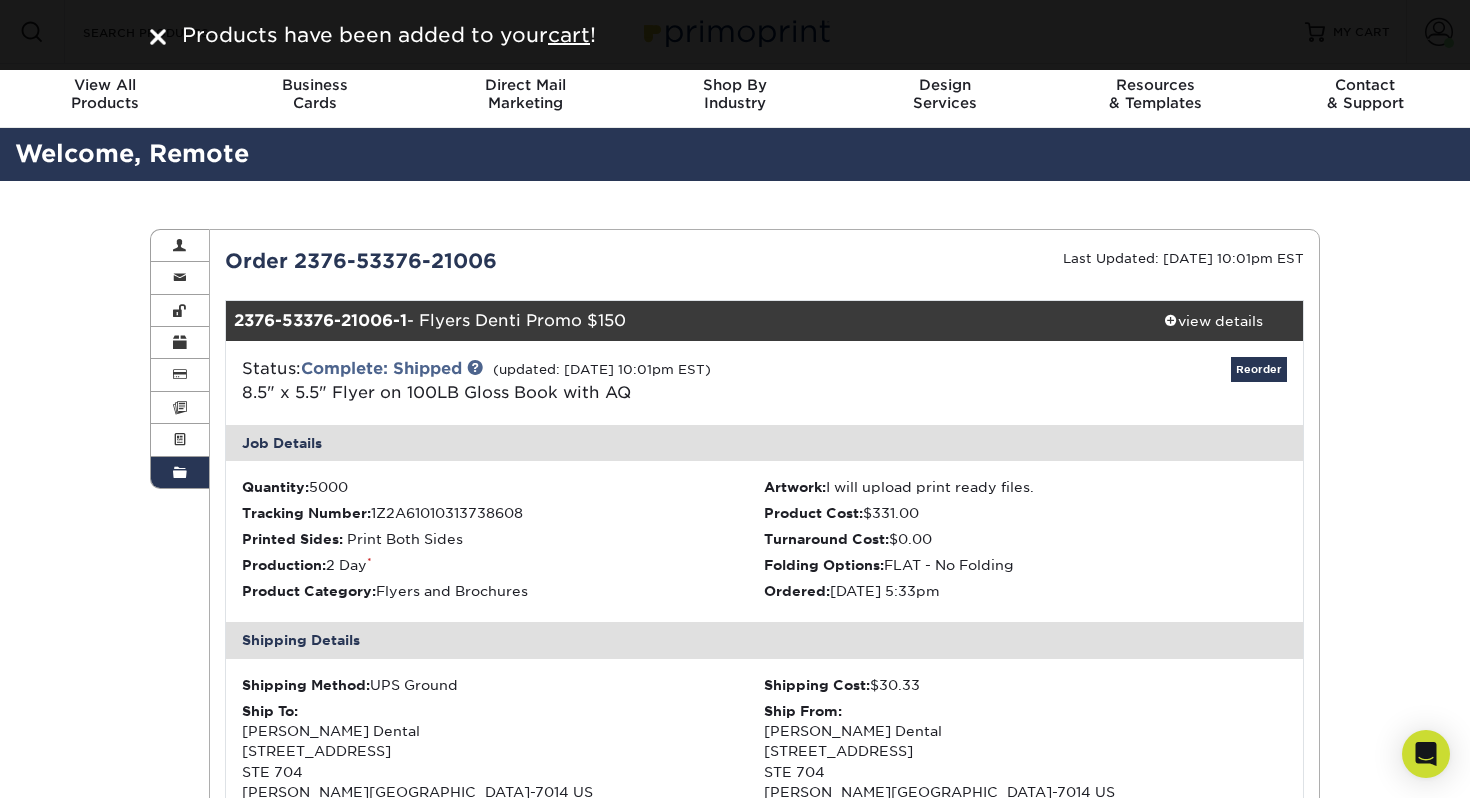 click at bounding box center [158, 37] 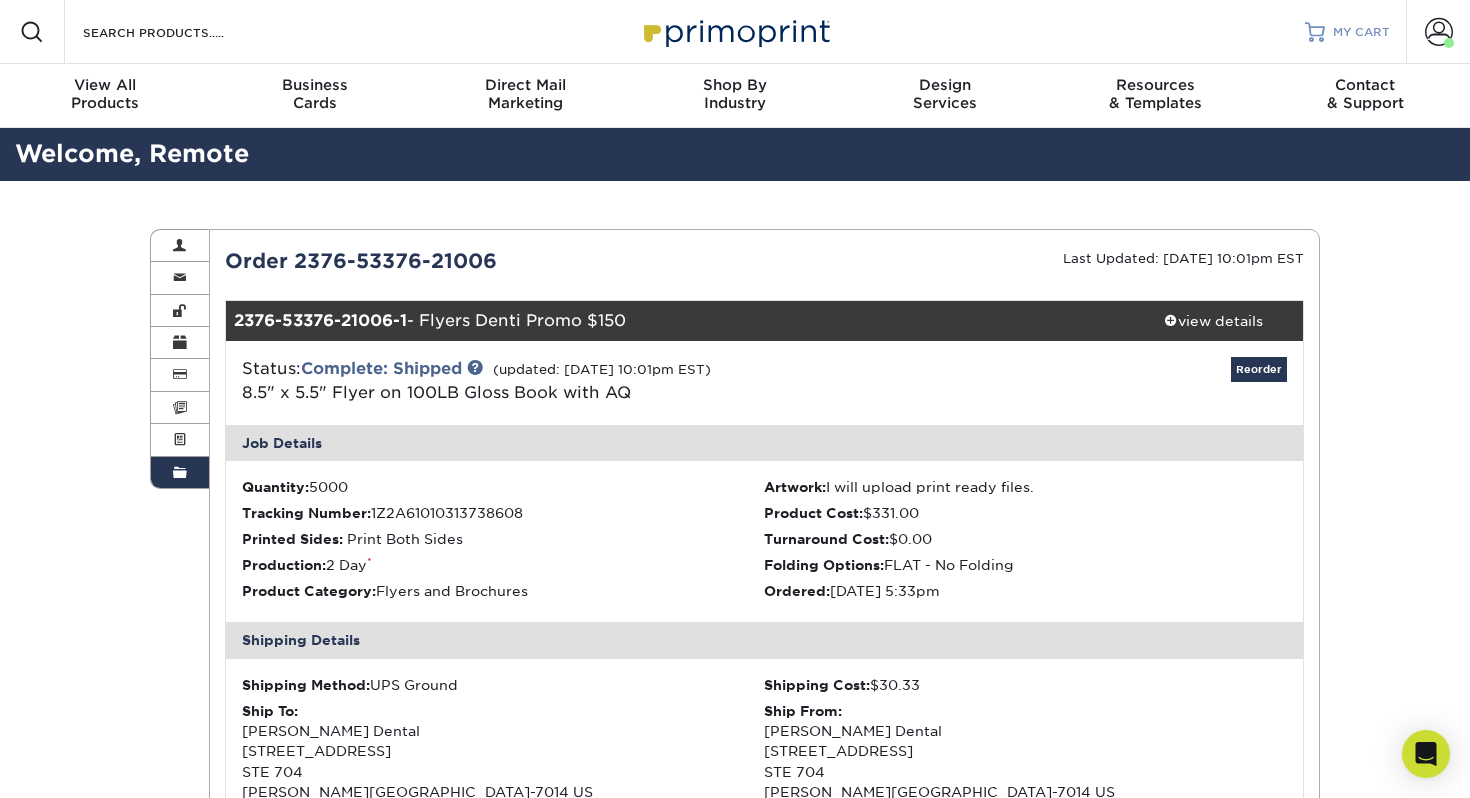 click on "MY CART" at bounding box center [1361, 32] 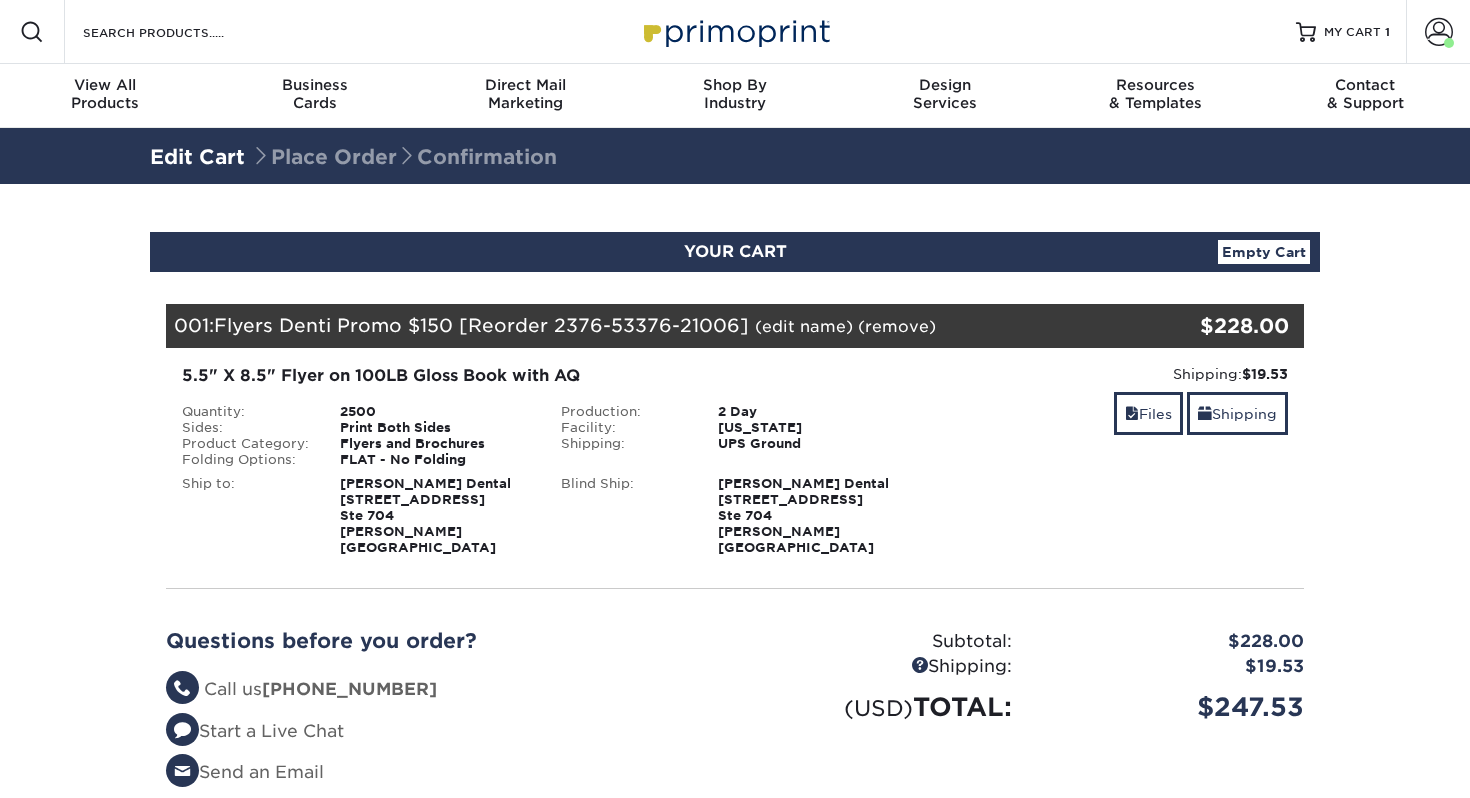 scroll, scrollTop: 0, scrollLeft: 0, axis: both 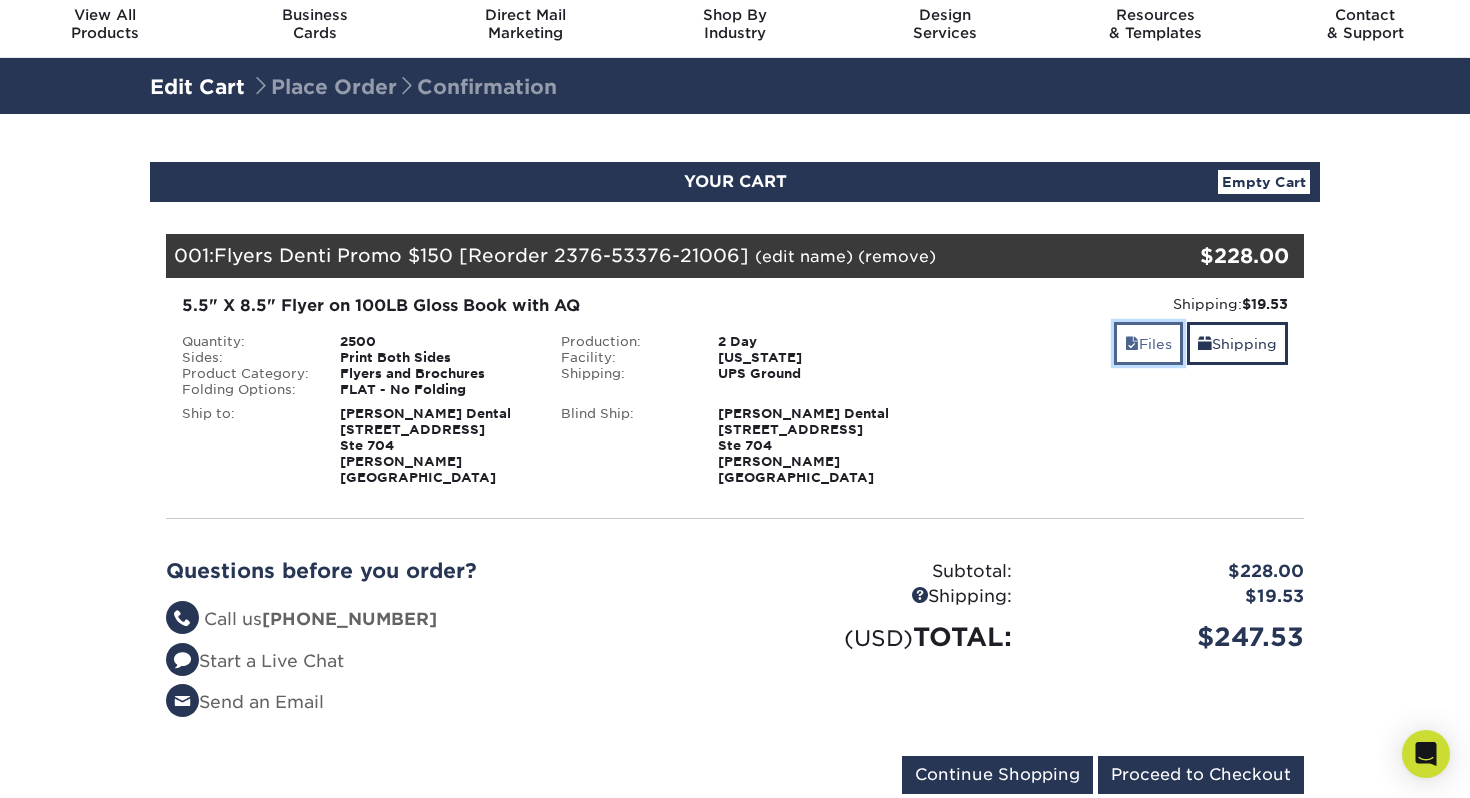click on "Files" at bounding box center (1148, 343) 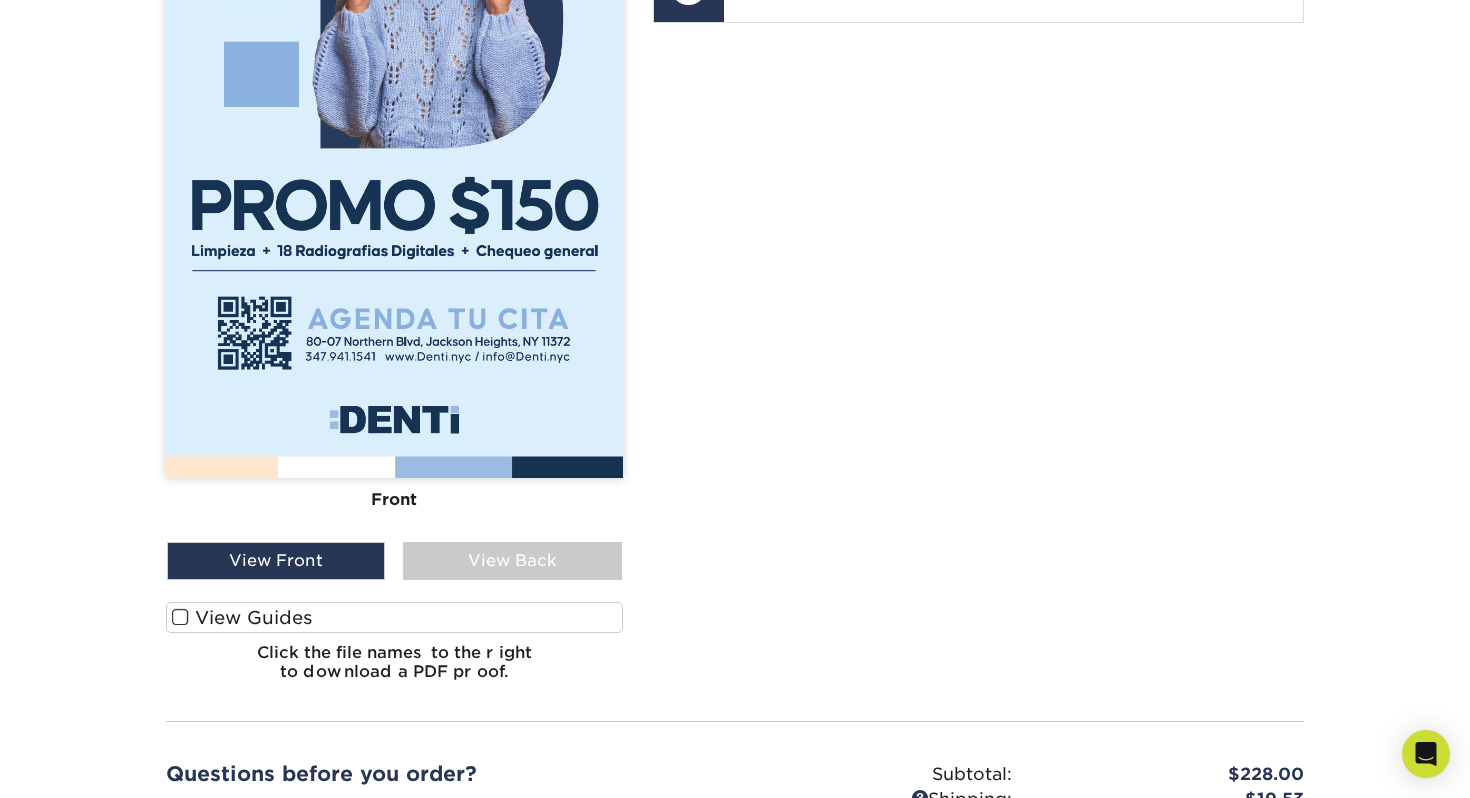 scroll, scrollTop: 848, scrollLeft: 0, axis: vertical 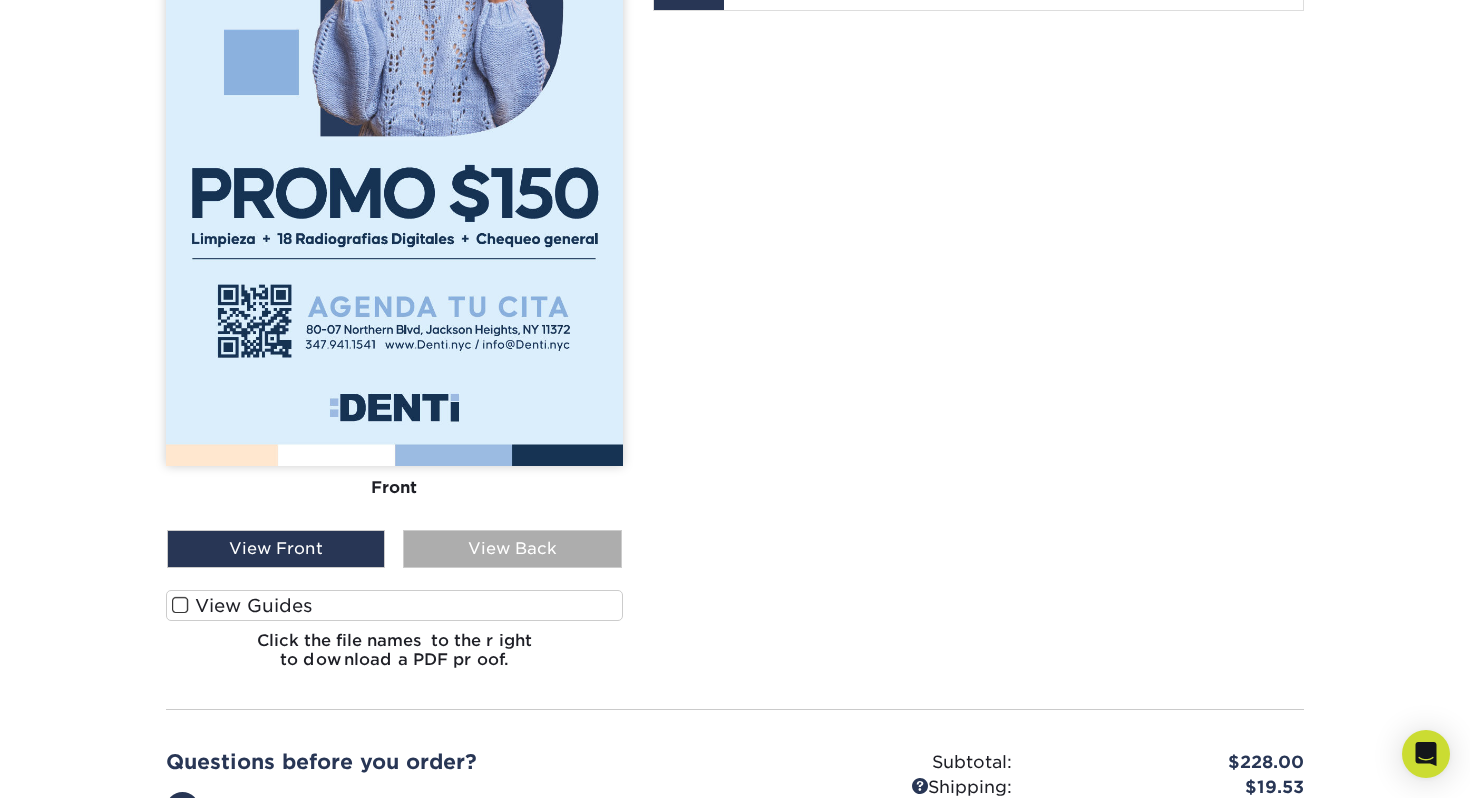 click on "View Back" at bounding box center (512, 549) 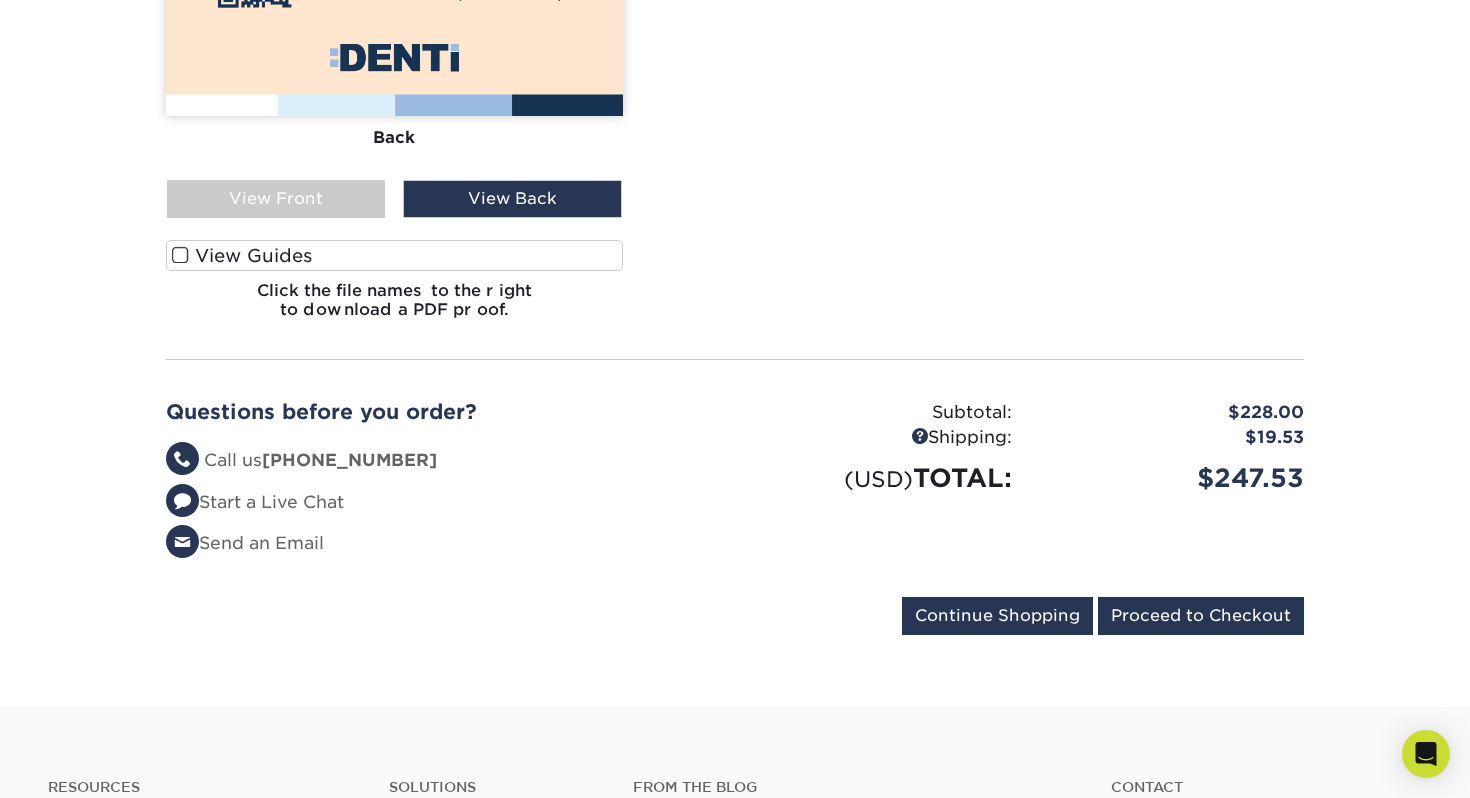 scroll, scrollTop: 1254, scrollLeft: 0, axis: vertical 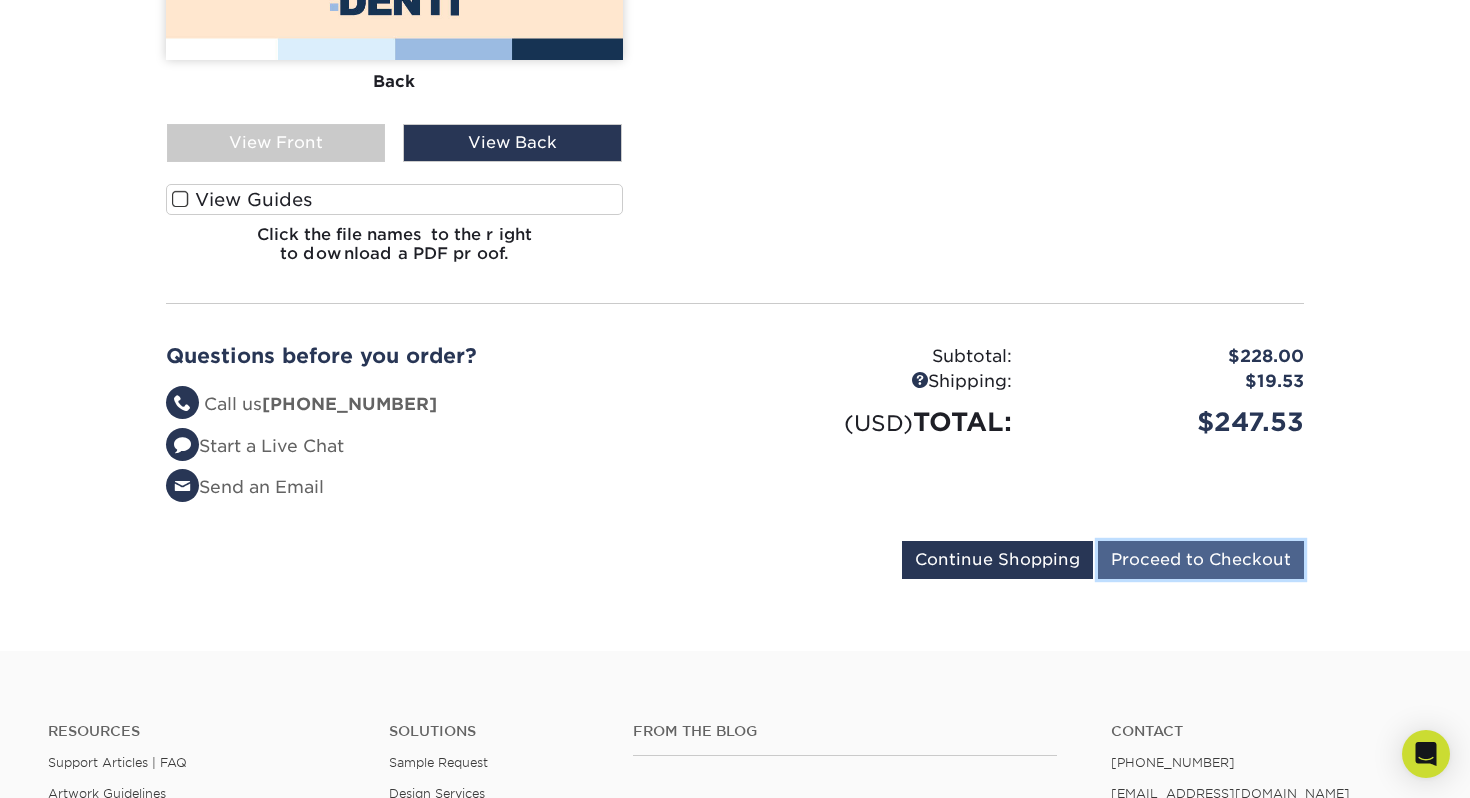 click on "Proceed to Checkout" at bounding box center (1201, 560) 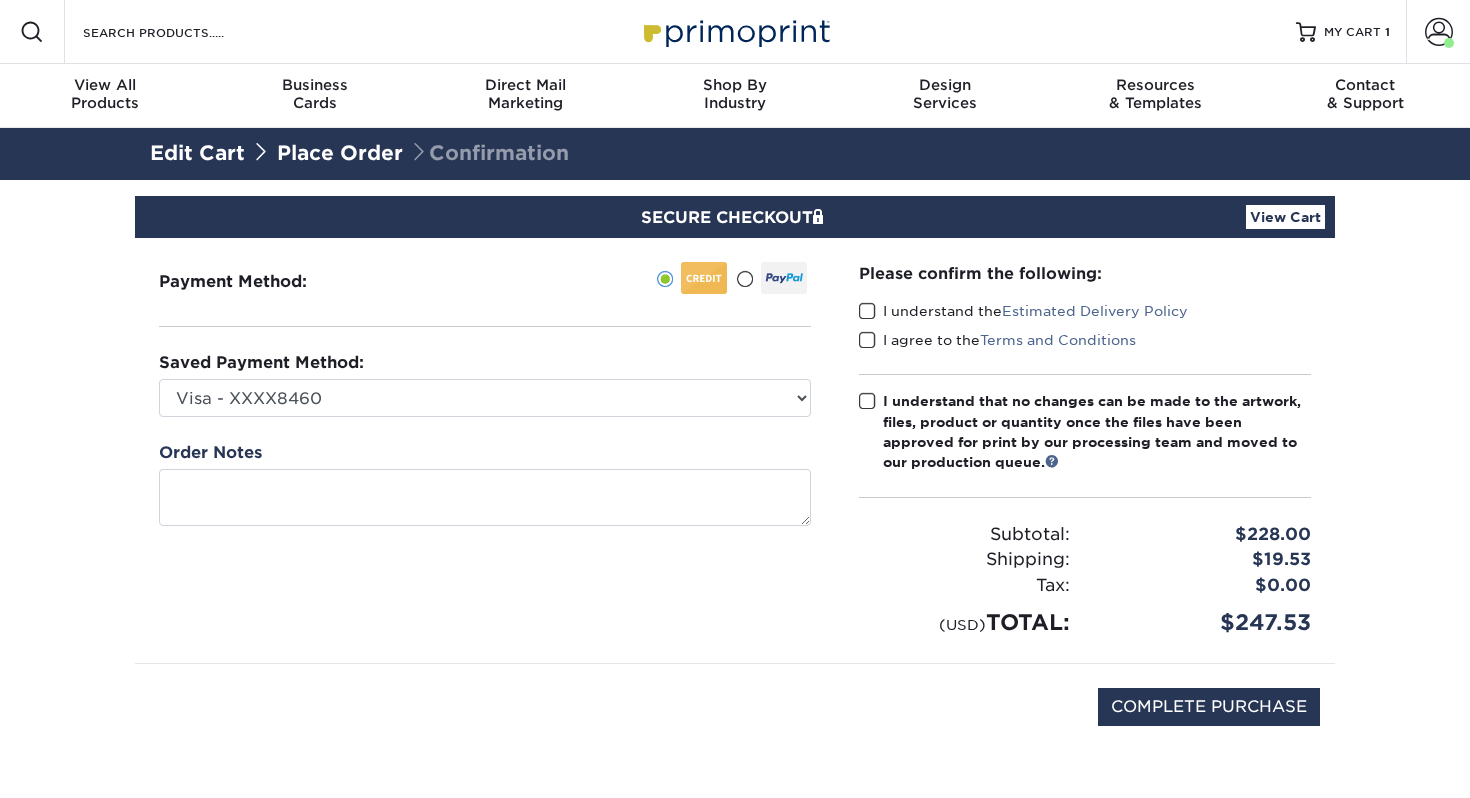 scroll, scrollTop: 0, scrollLeft: 0, axis: both 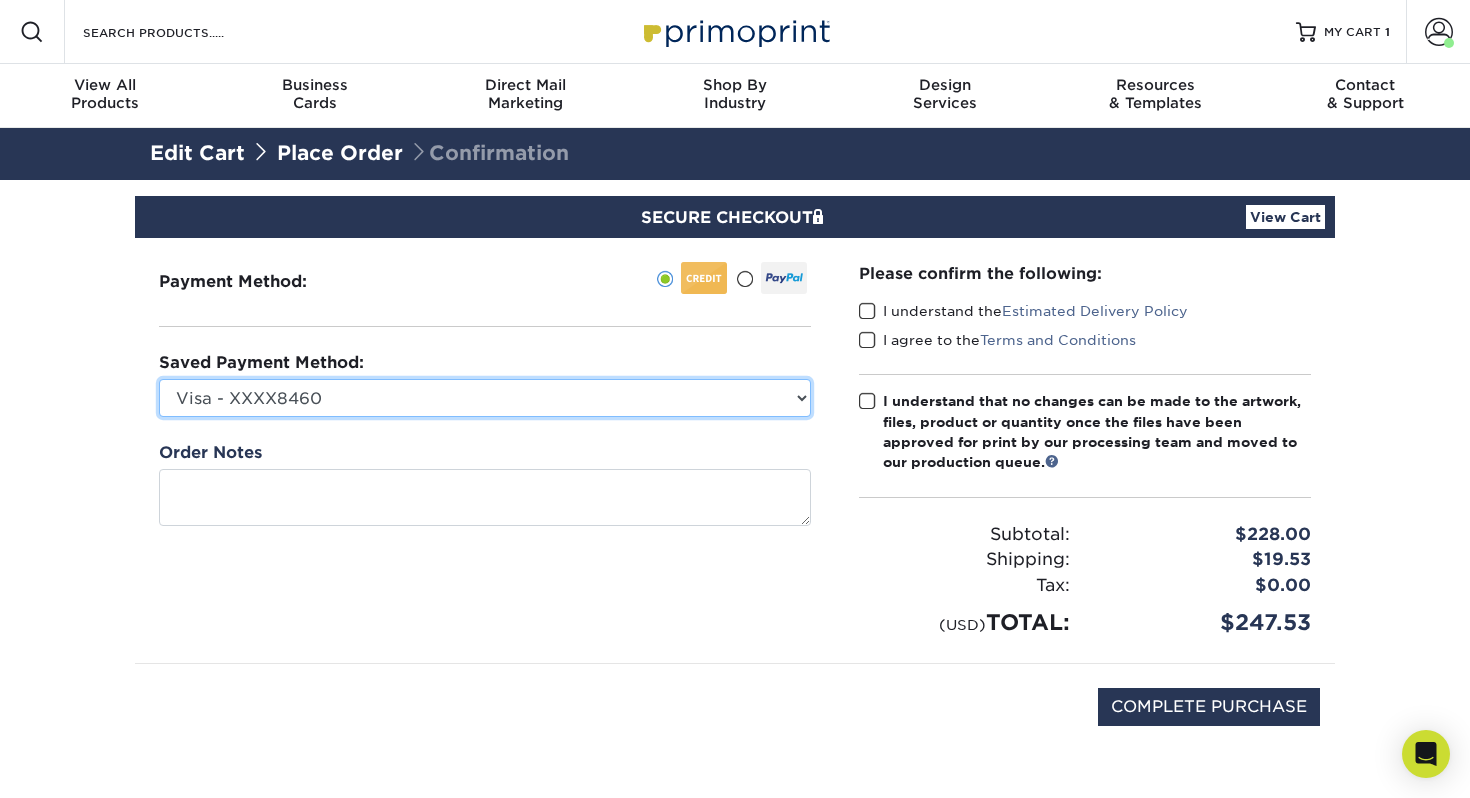 click on "Visa - XXXX8460 Visa - XXXX2049 Visa - XXXX8026 Visa - XXXX2283 Visa - XXXX1149 MasterCard - XXXX1329 Visa - XXXX8460 Visa - XXXX1149 Visa - XXXX5484 Visa - XXXX5484 We Smile - XXXX8089 Visa - XXXX5484 American Express - XXXX1004 American Express - XXXX3001 American Express - XXXX1004 Visa - XXXX8044 JORGE NUNEZ JR - XXXX1610 DENTI - XXXX4635 Nay Dental - XXXX1433 New Credit Card" at bounding box center (485, 398) 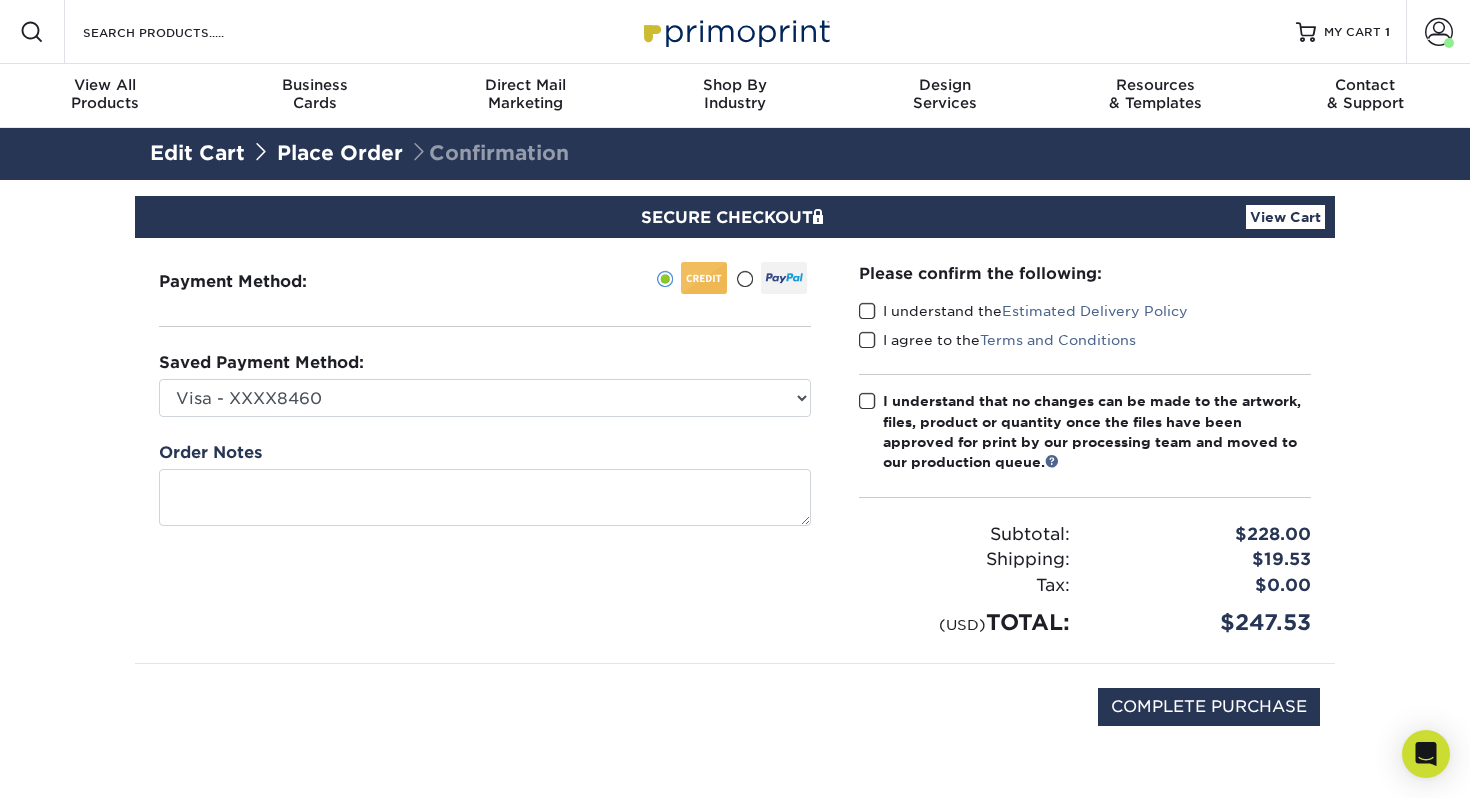 click at bounding box center (867, 311) 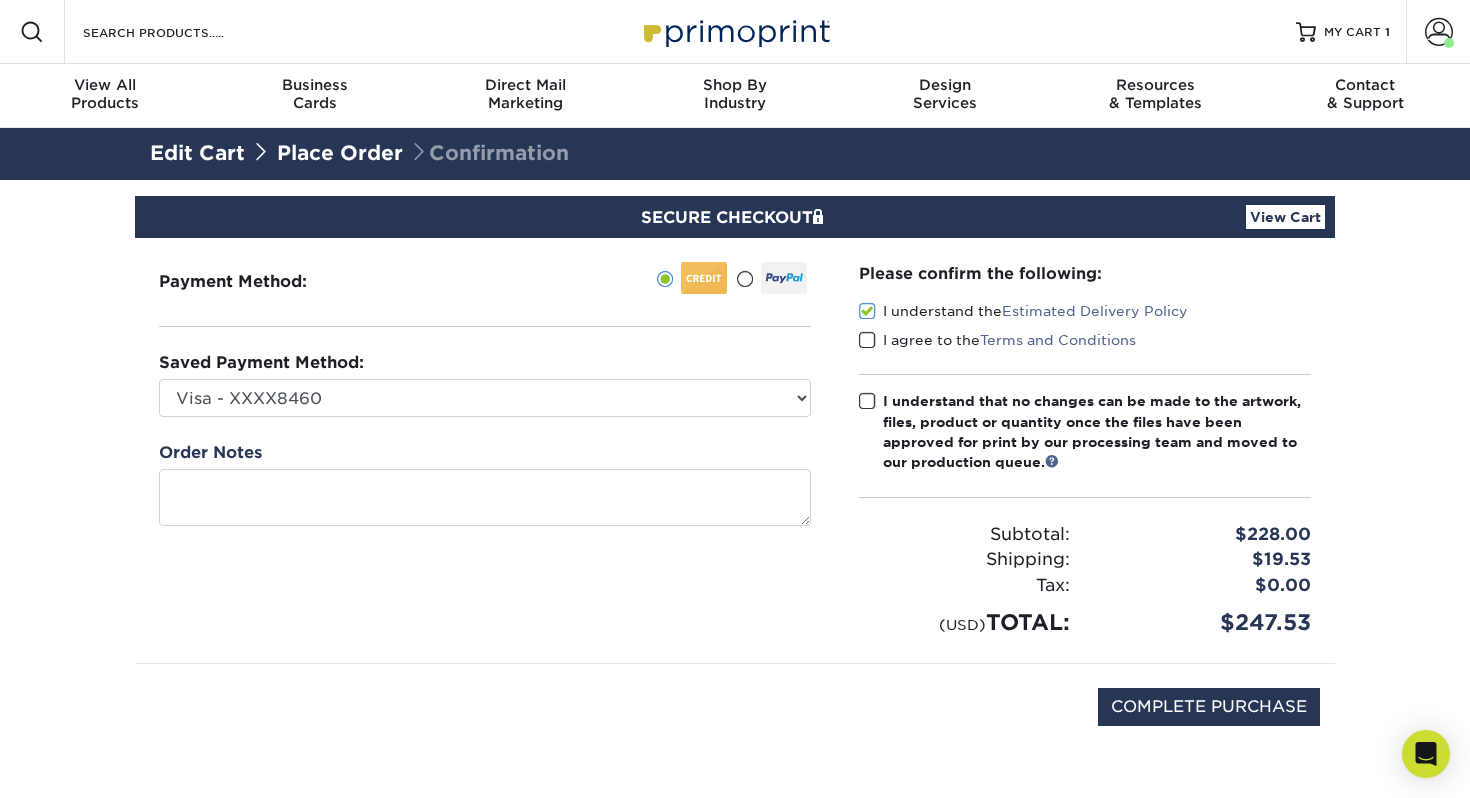 click at bounding box center [867, 340] 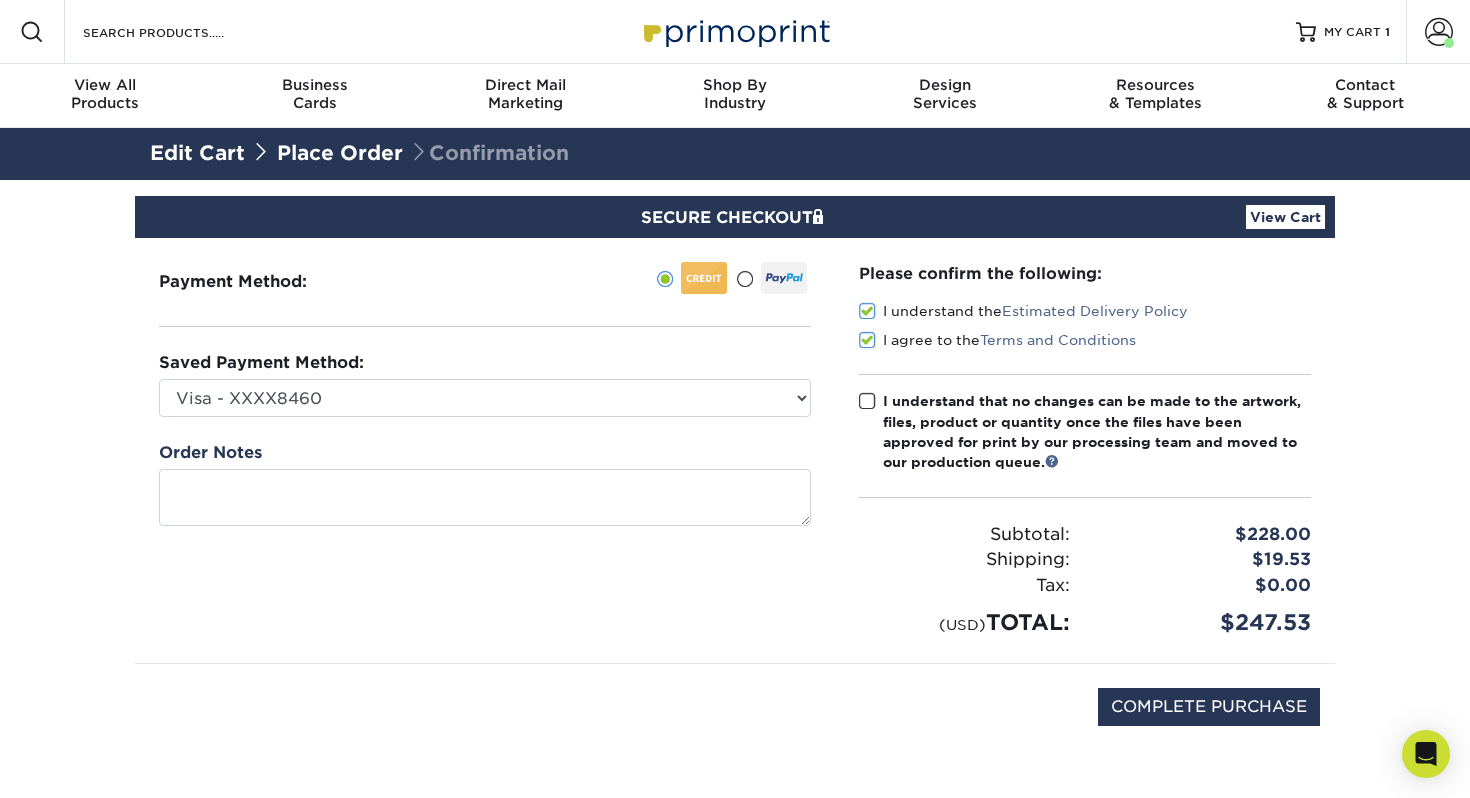 click at bounding box center (867, 401) 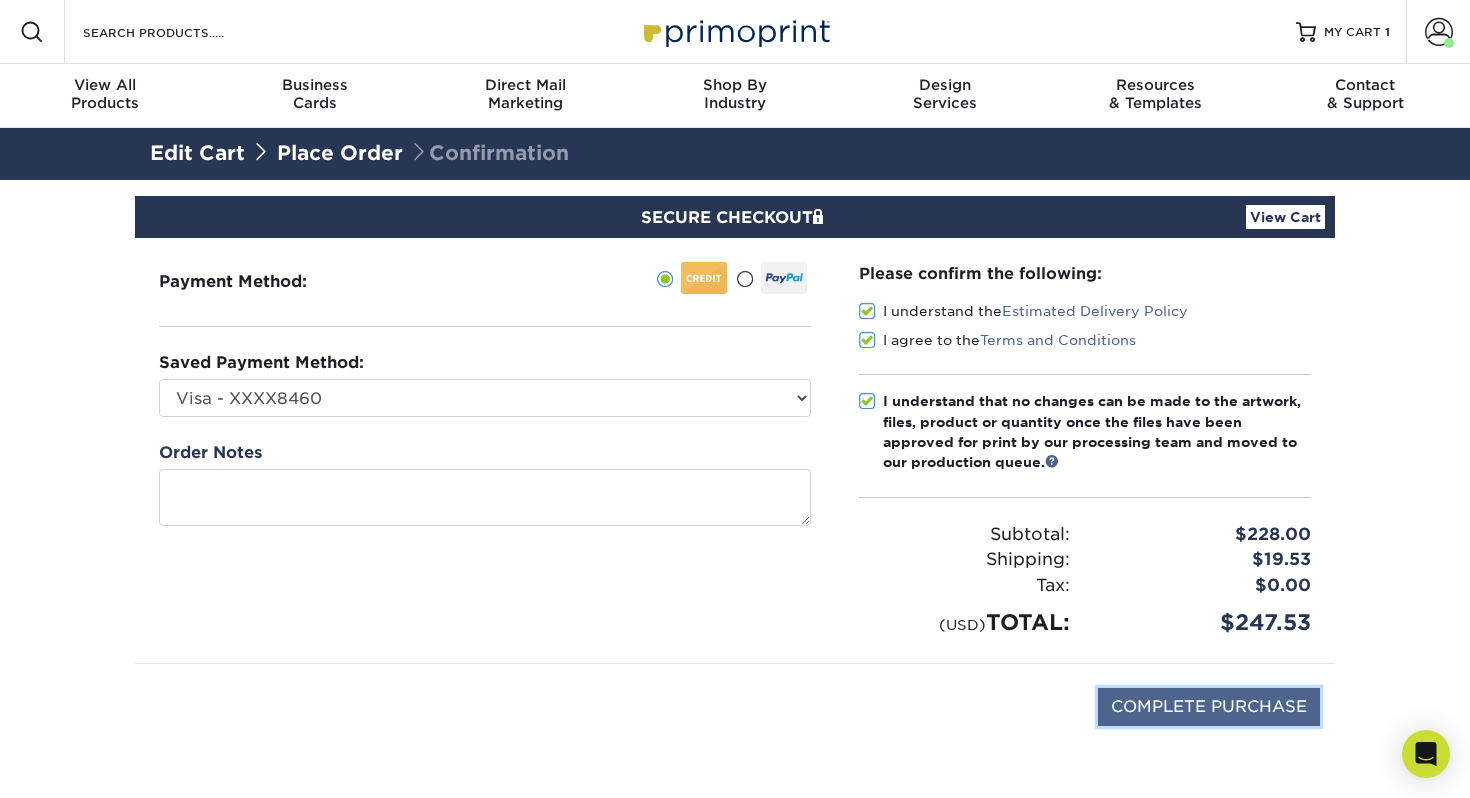 click on "COMPLETE PURCHASE" at bounding box center [1209, 707] 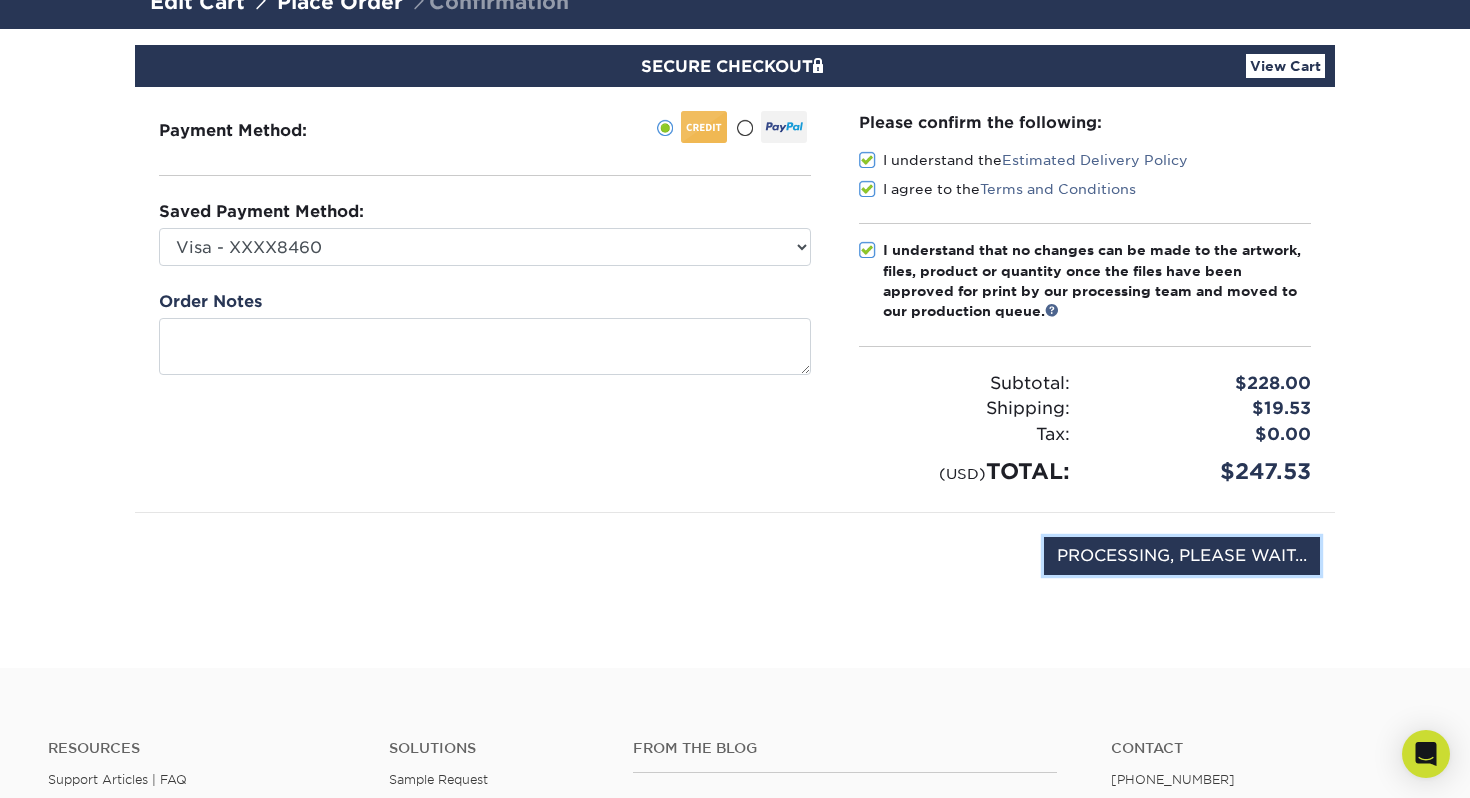 scroll, scrollTop: 75, scrollLeft: 0, axis: vertical 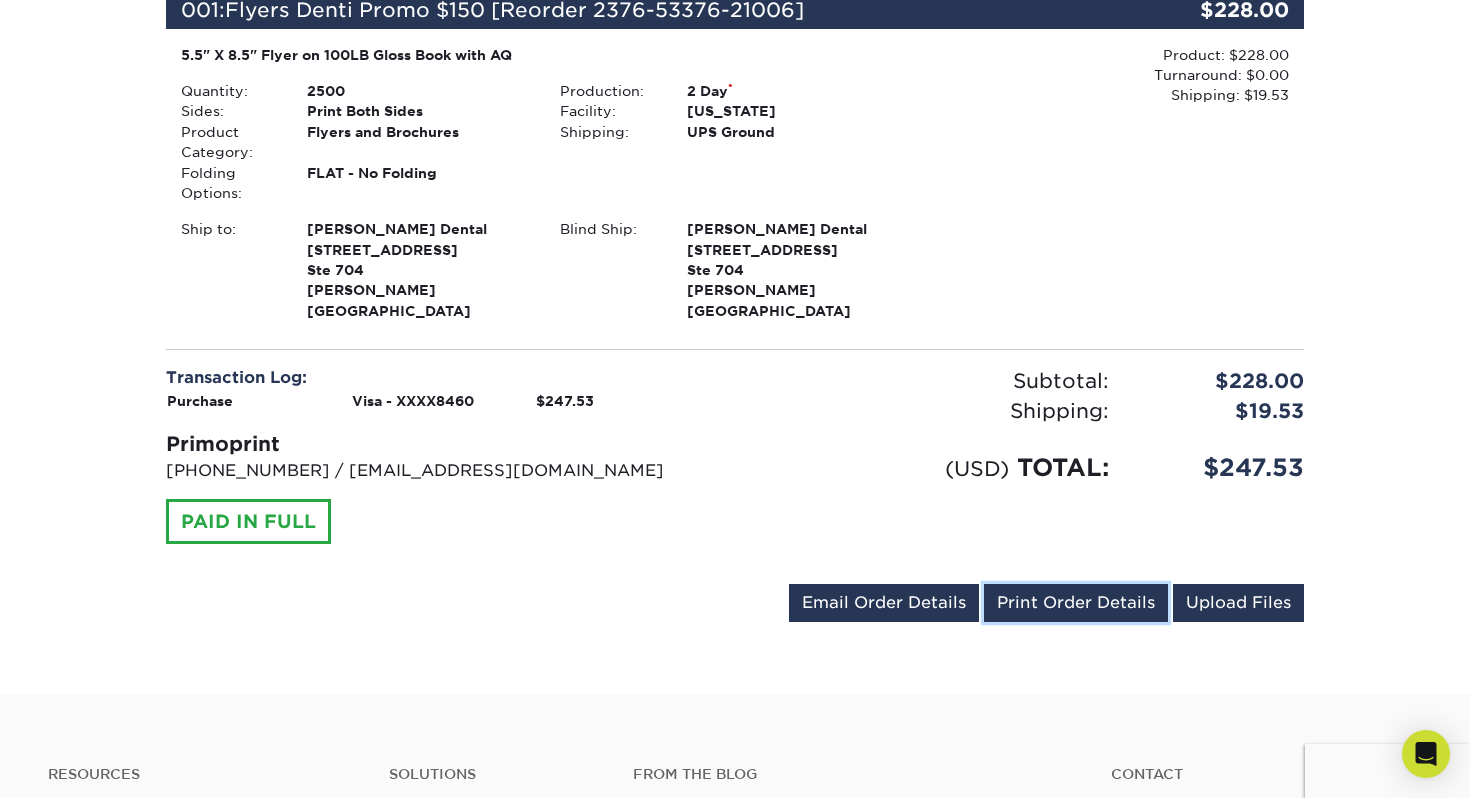 click on "Print Order Details" at bounding box center [1076, 603] 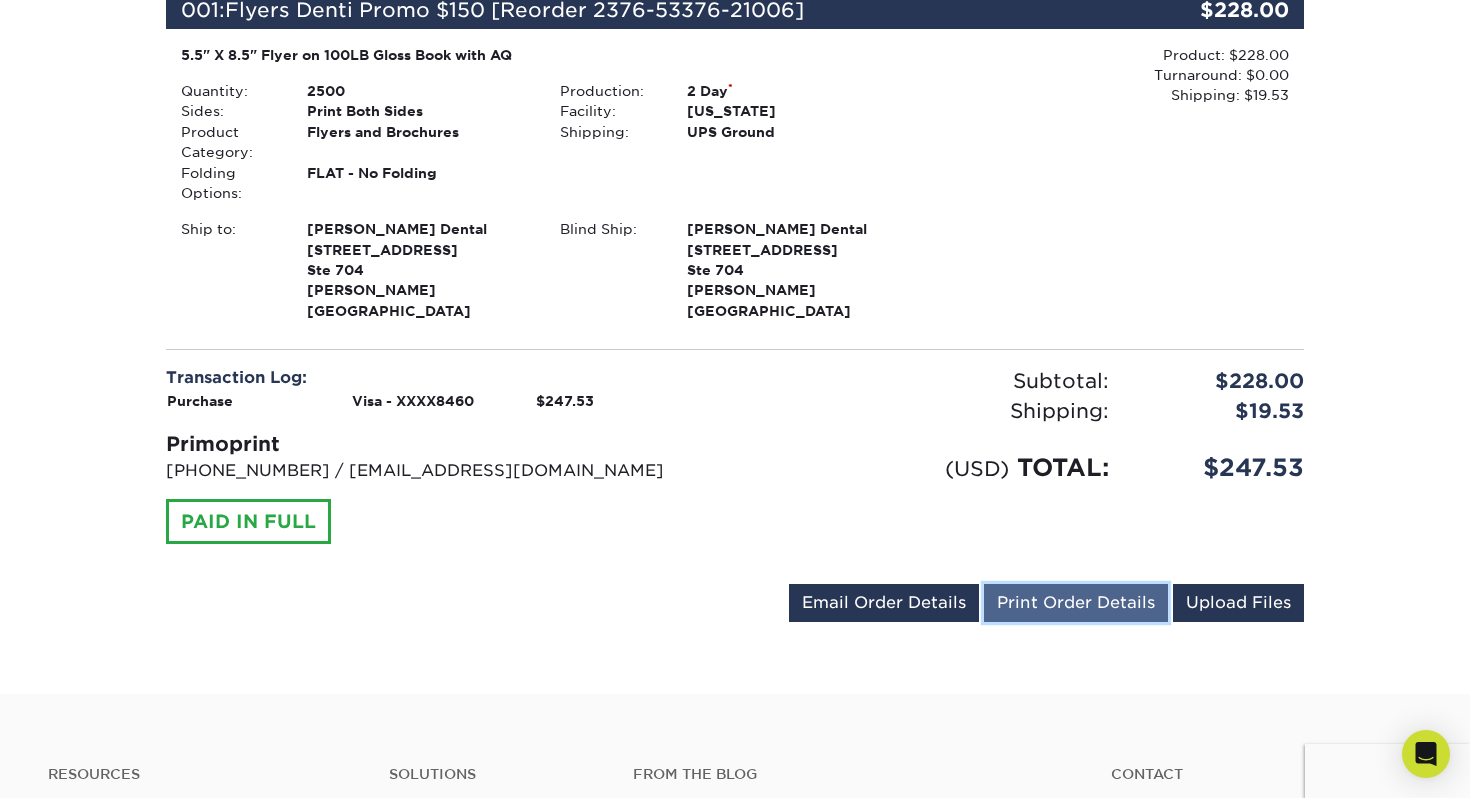 click on "Print Order Details" at bounding box center (1076, 603) 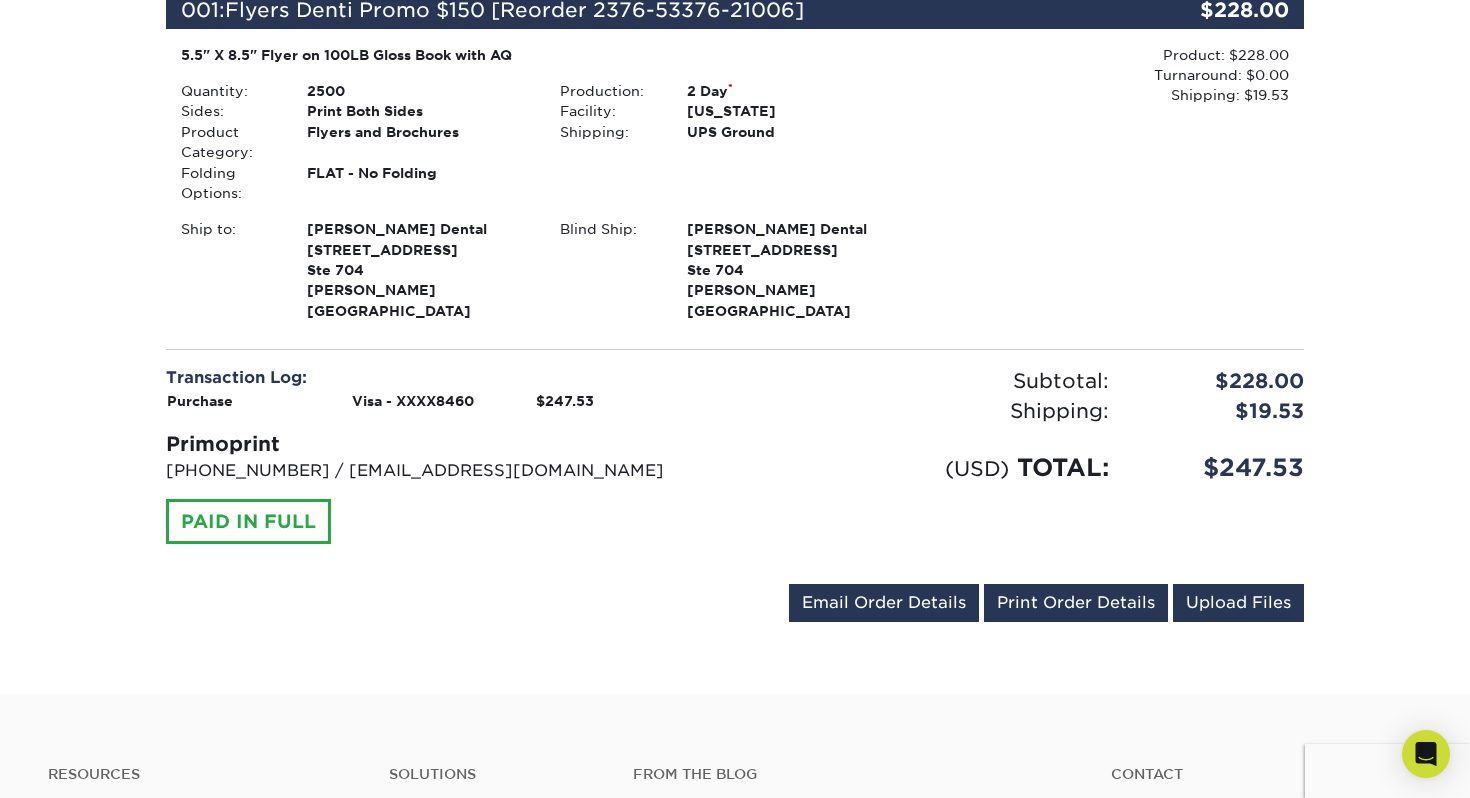 click on "Transaction Log:
Purchase
Visa - XXXX8460
$247.53
Primoprint
704-837-7757 / info@primoprint.com
PAID IN FULL" at bounding box center [443, 455] 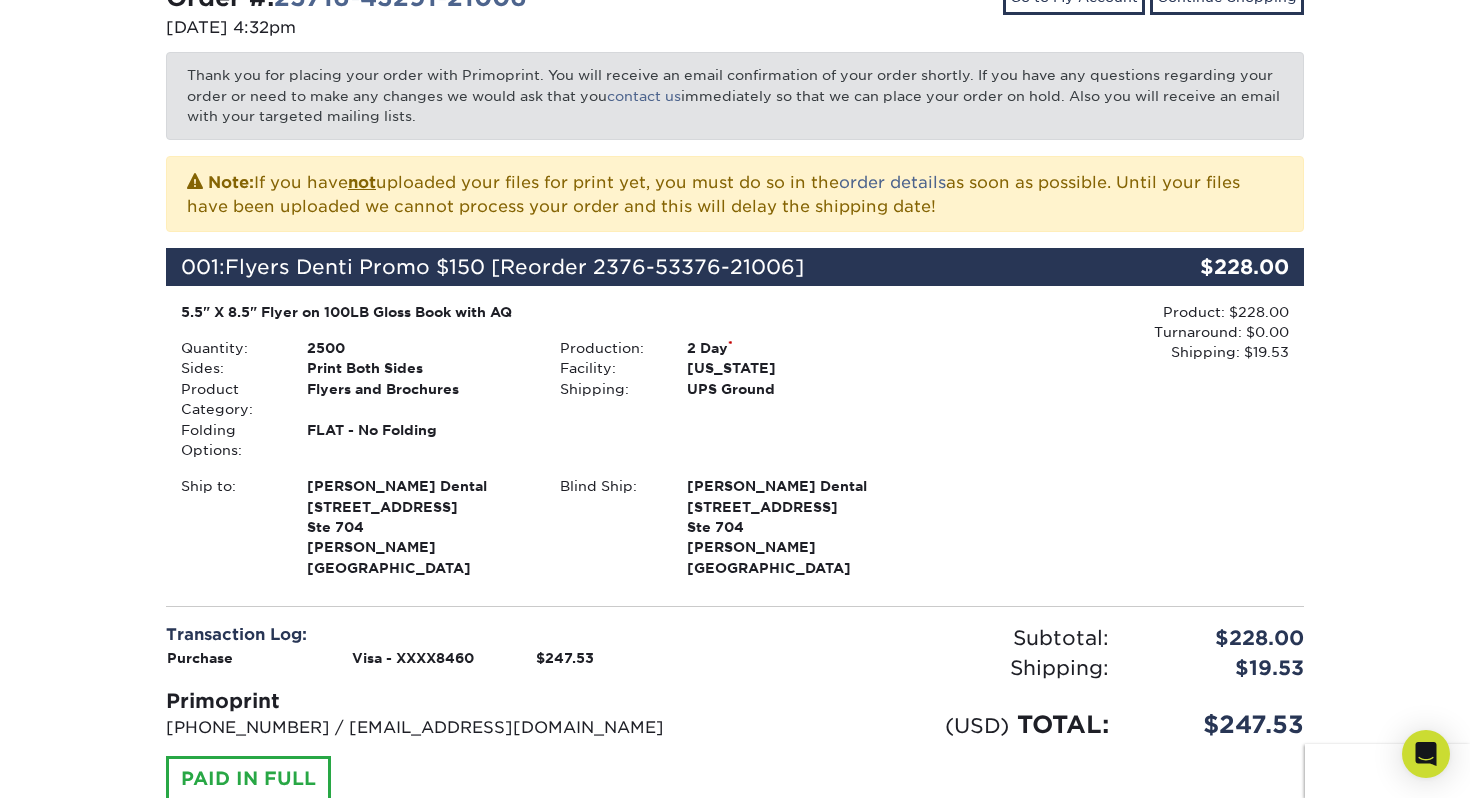scroll, scrollTop: 626, scrollLeft: 0, axis: vertical 